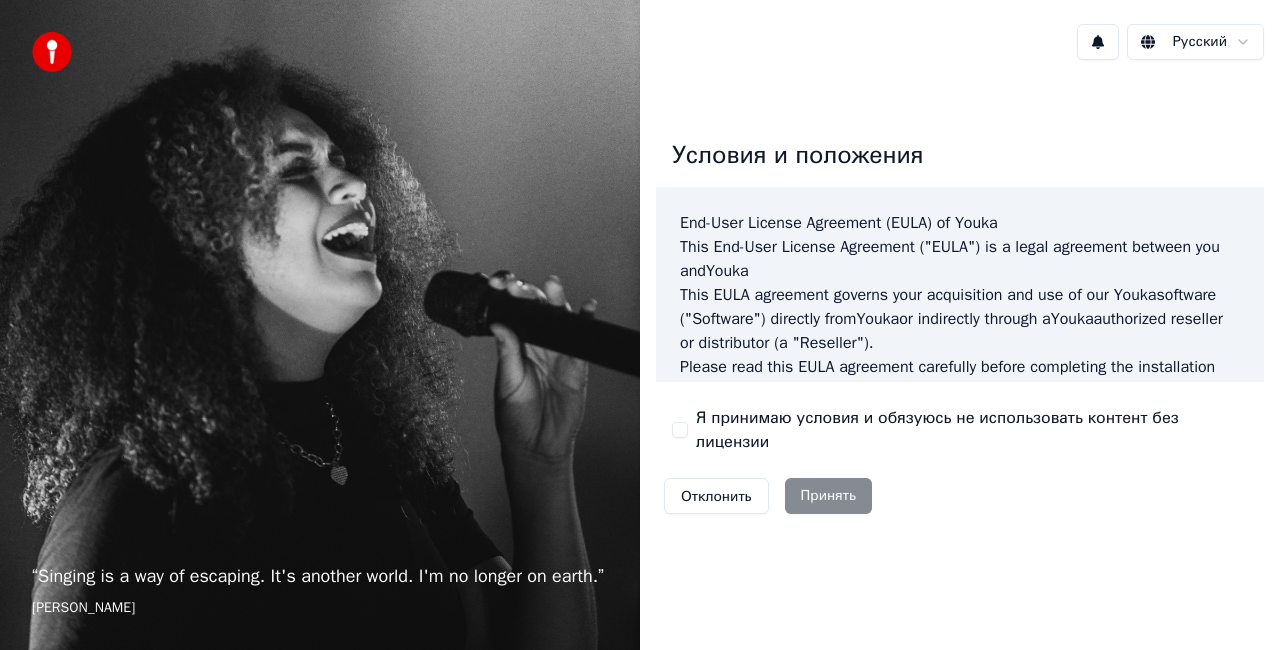 scroll, scrollTop: 0, scrollLeft: 0, axis: both 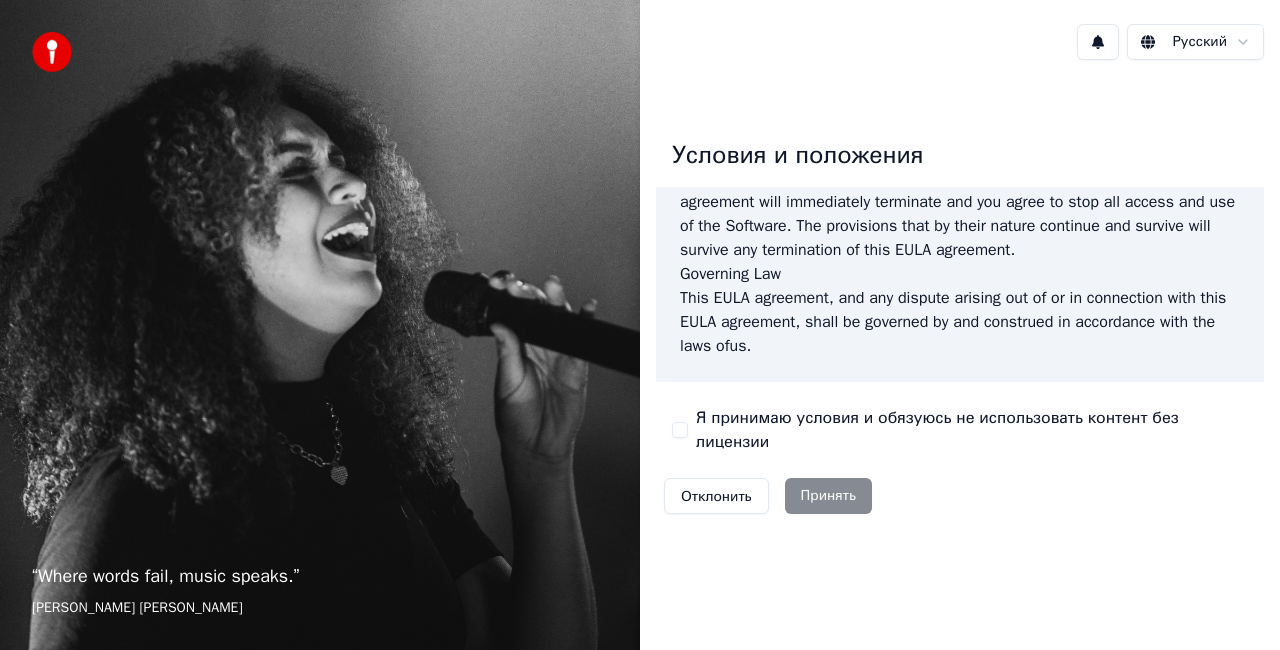 drag, startPoint x: 685, startPoint y: 426, endPoint x: 694, endPoint y: 432, distance: 10.816654 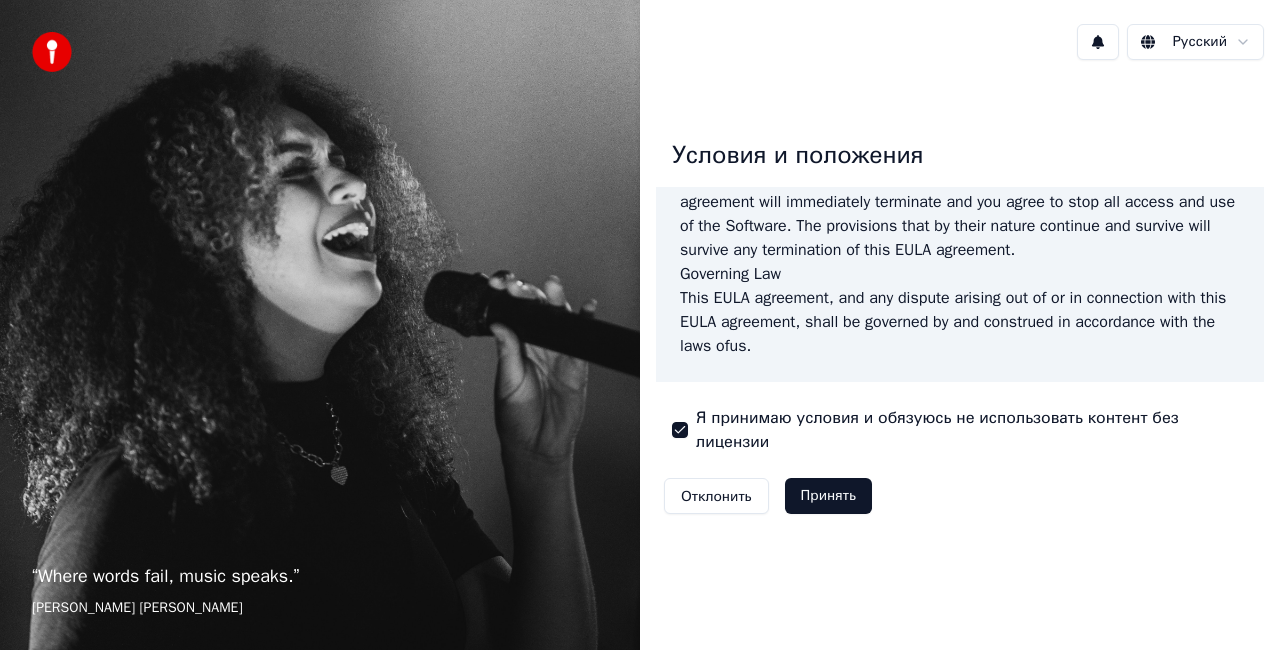 click on "Принять" at bounding box center (828, 496) 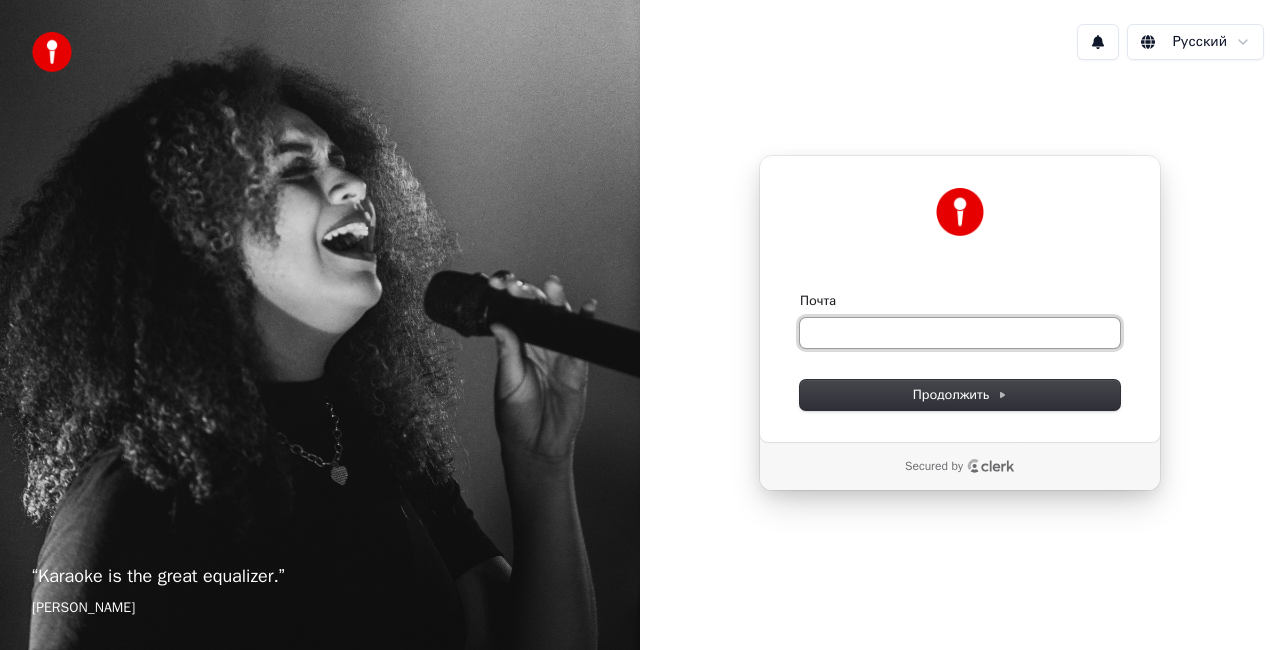 click on "Почта" at bounding box center [960, 333] 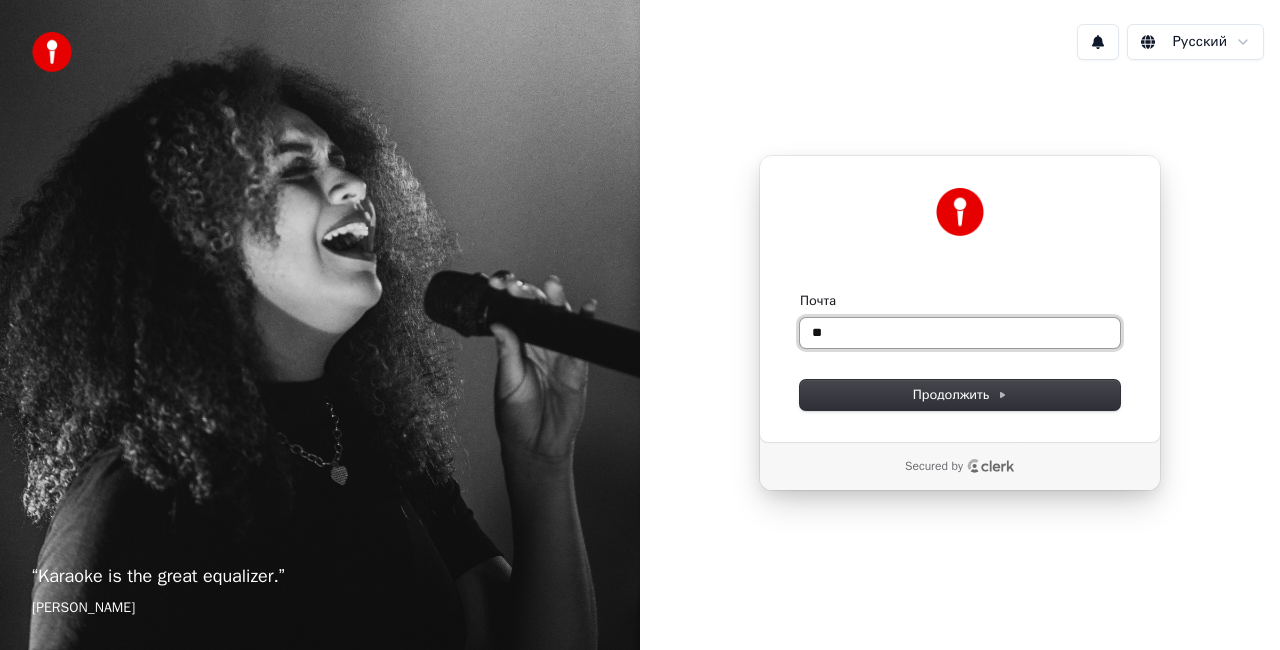 type on "*" 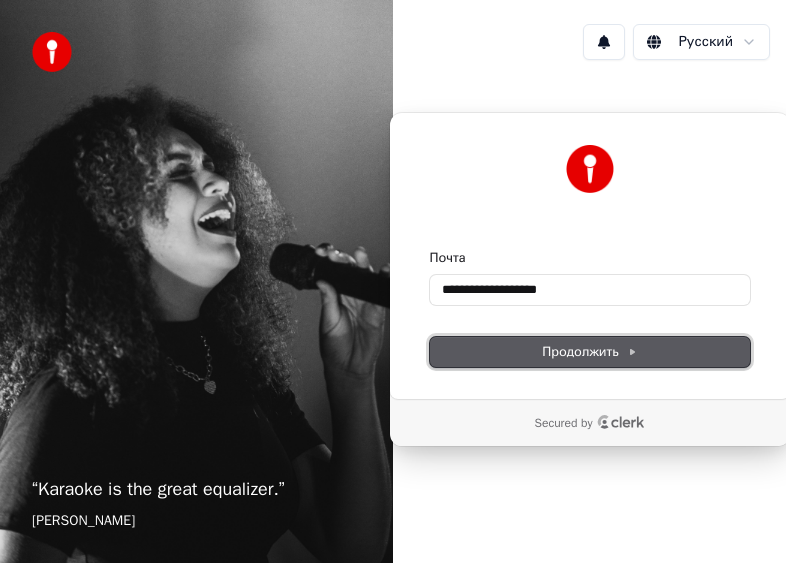 click on "Продолжить" at bounding box center (589, 352) 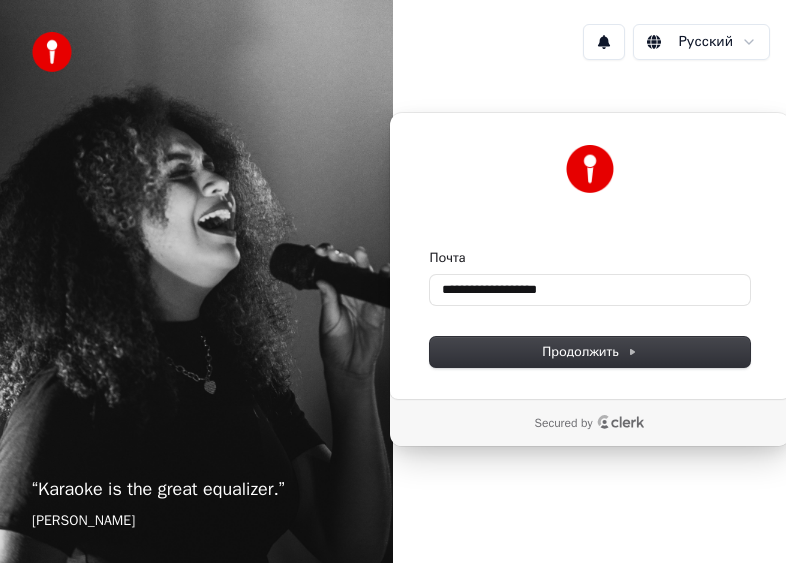 type on "**********" 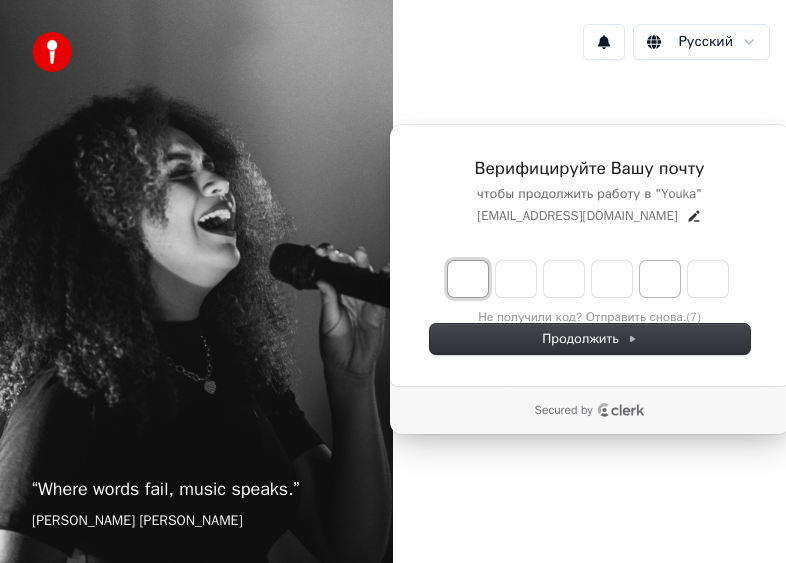 type on "*" 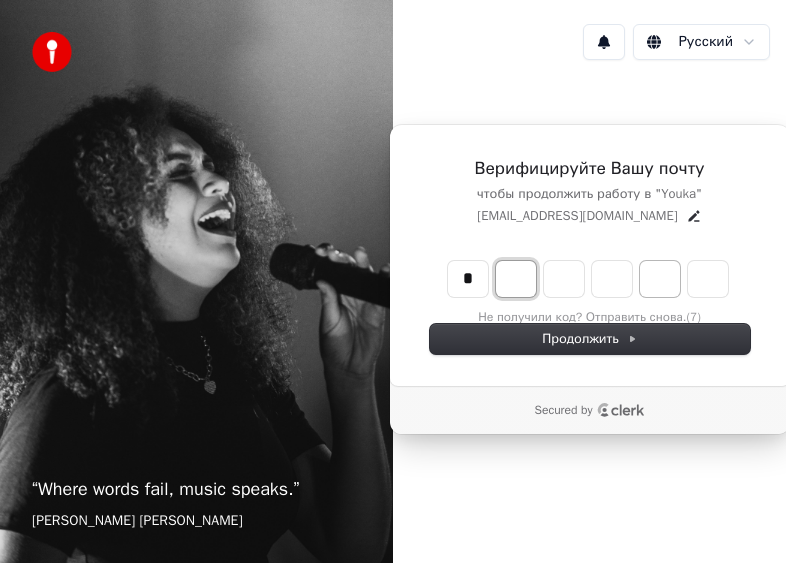 type on "*" 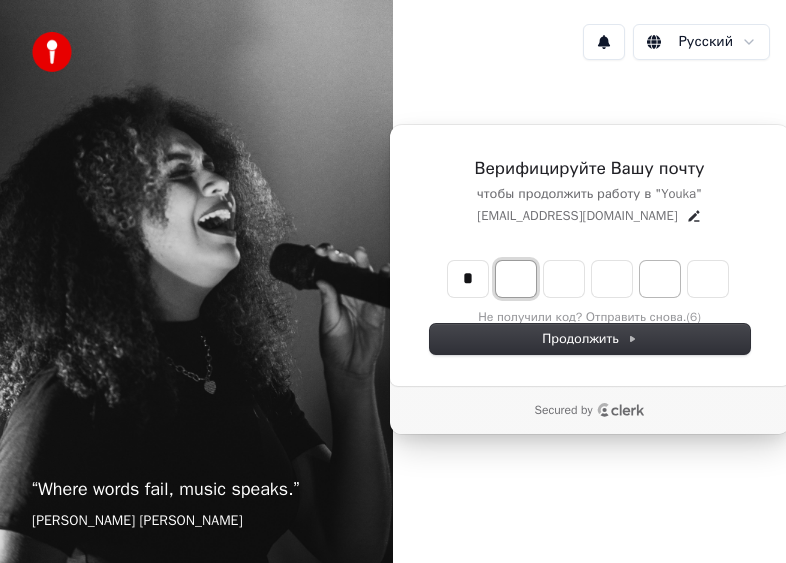 type on "*" 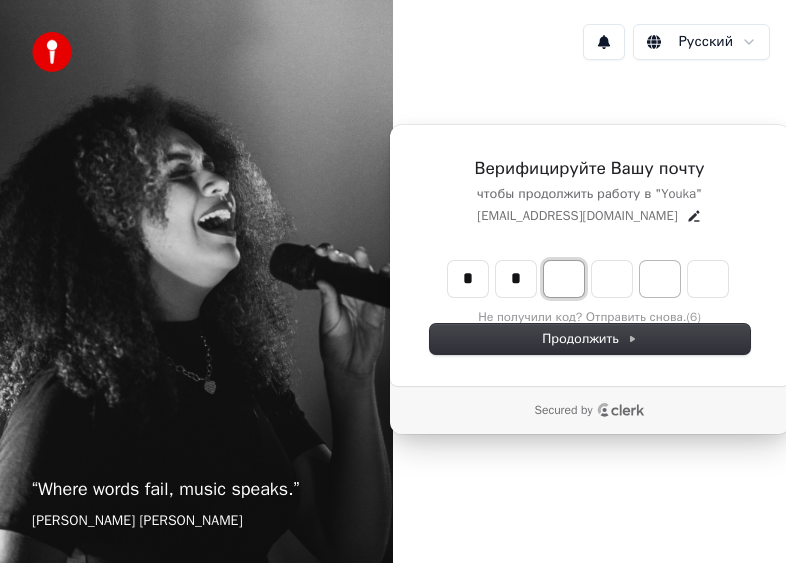 type on "**" 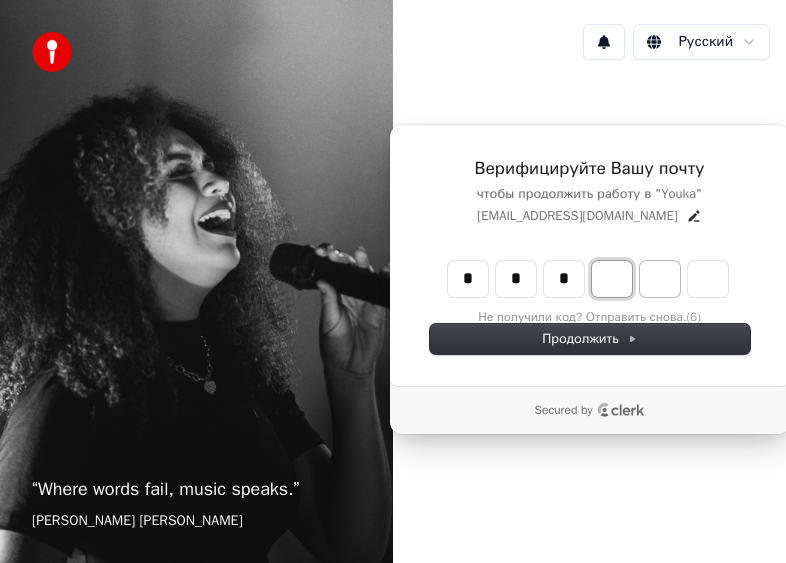 type on "***" 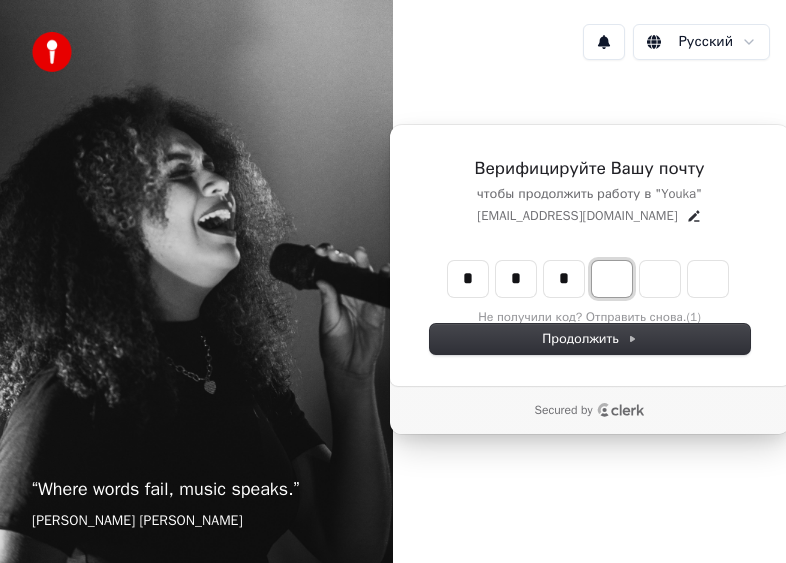 type on "*" 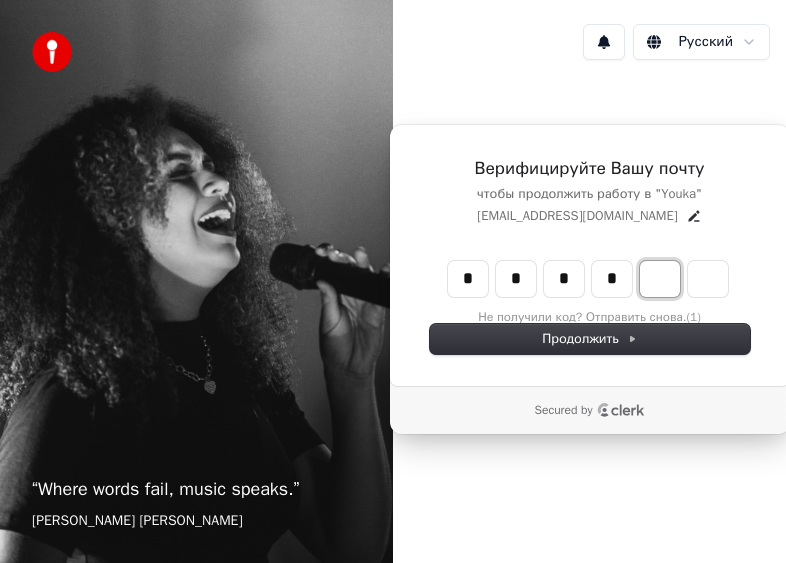 type on "****" 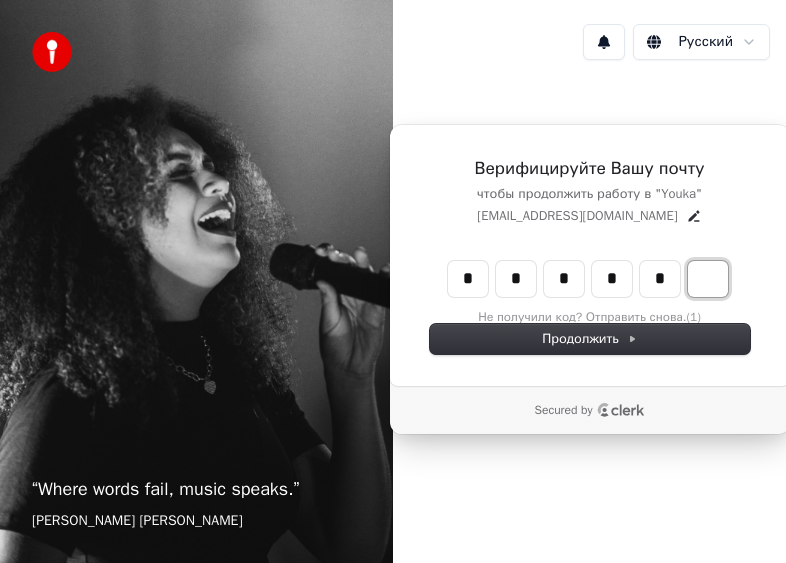 type on "*****" 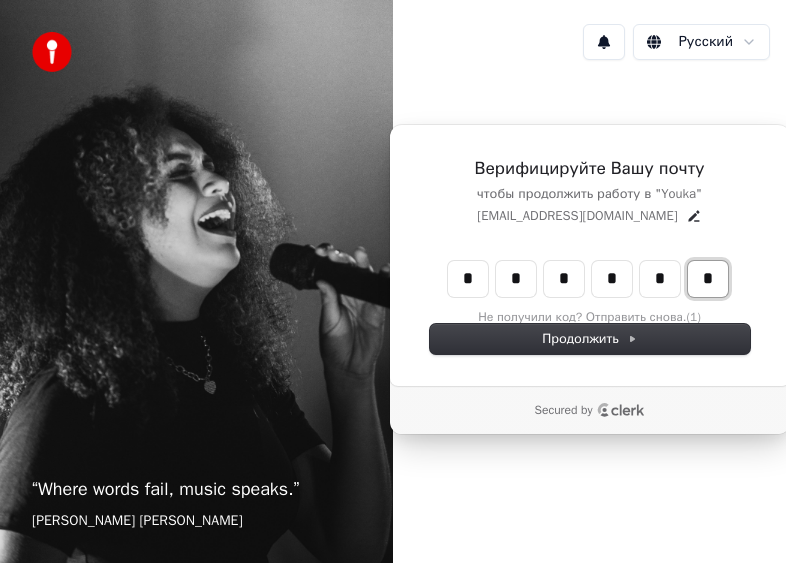 type on "******" 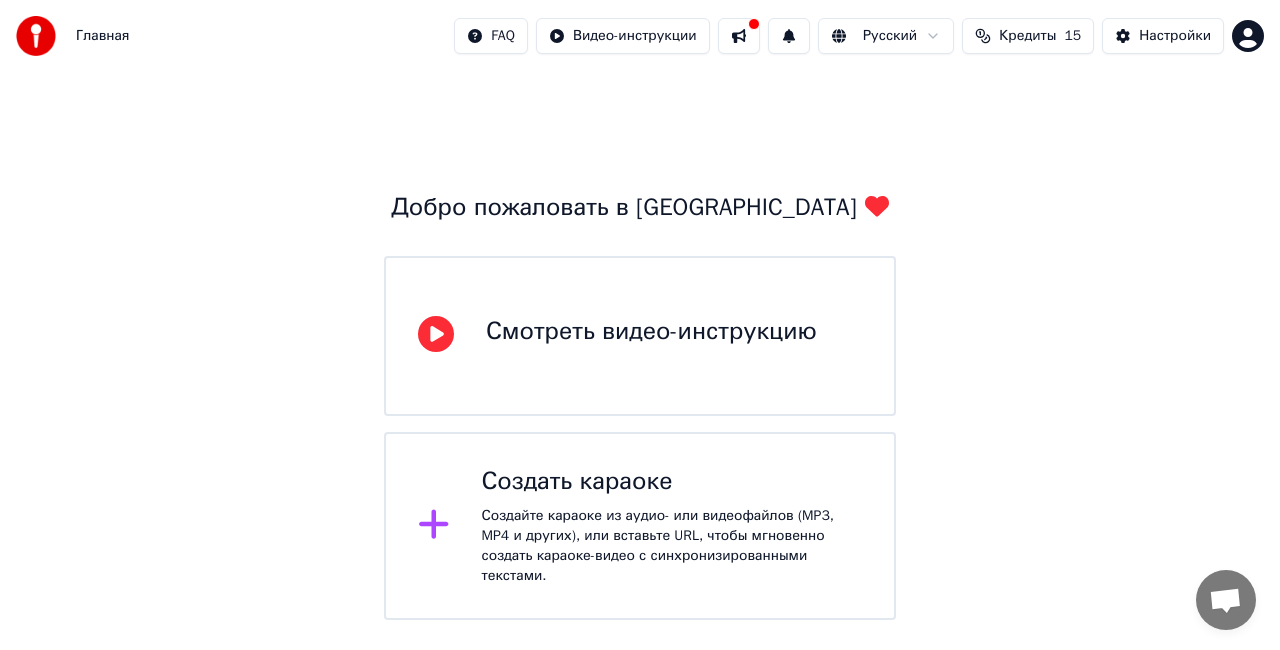 click on "Создать караоке" at bounding box center (672, 482) 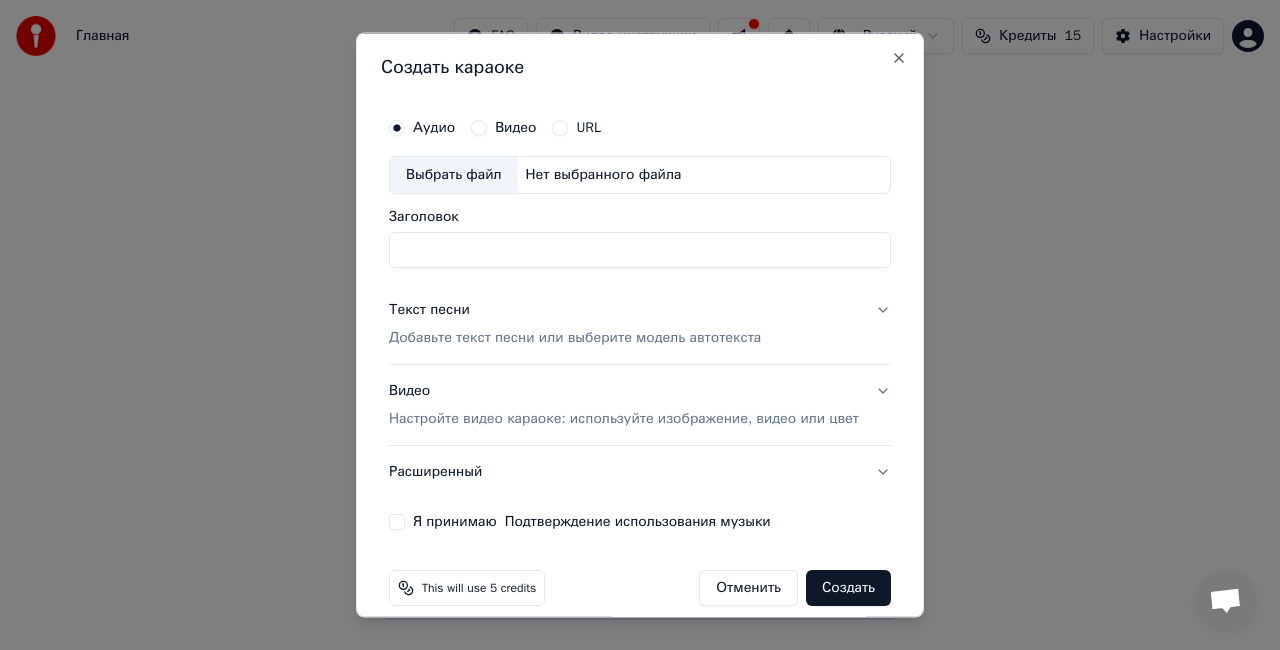 type on "*" 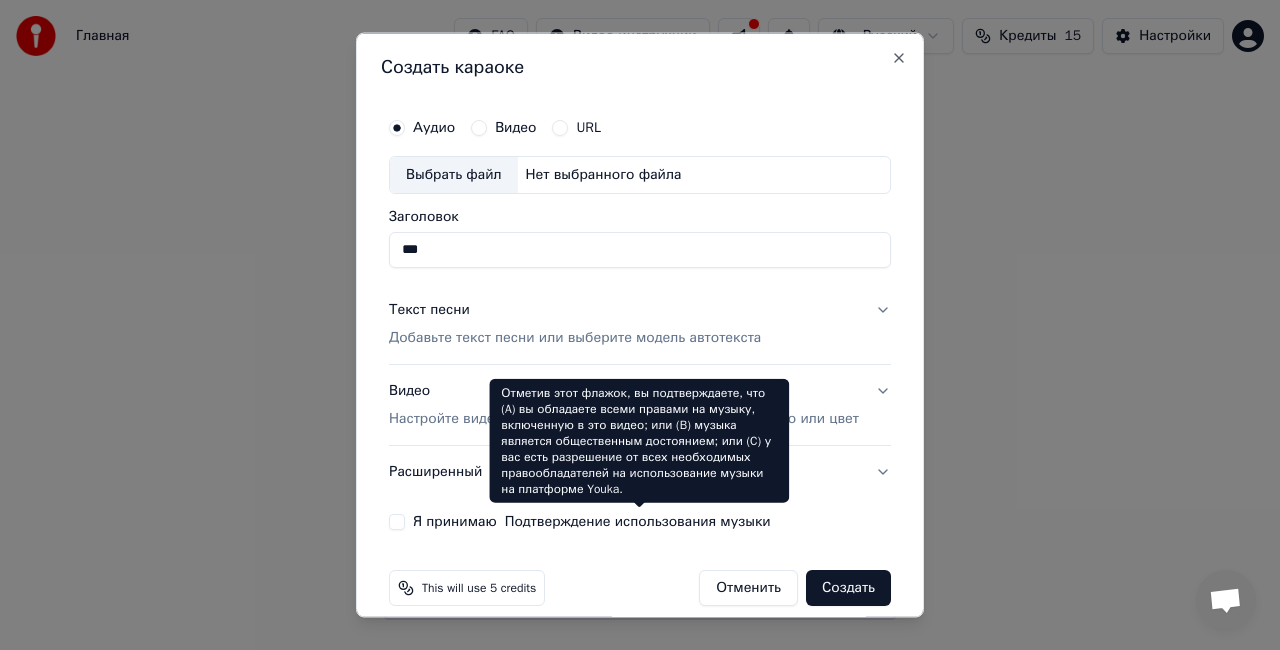 type on "***" 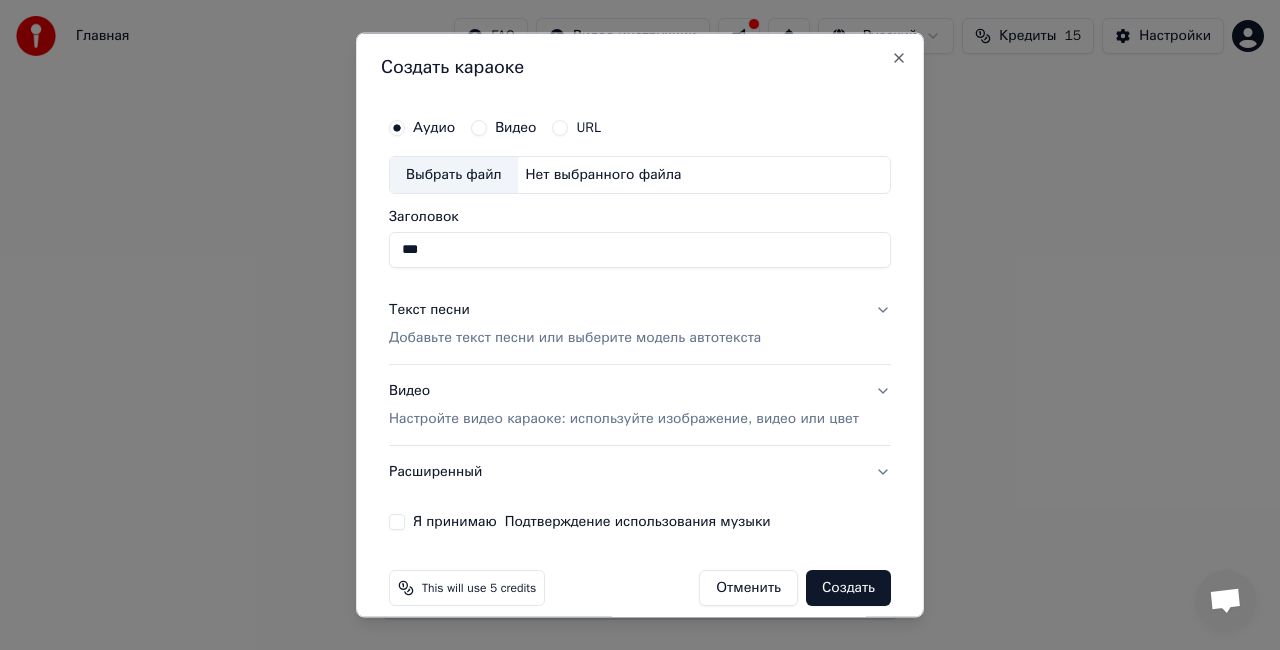 click on "Текст песни" at bounding box center [429, 309] 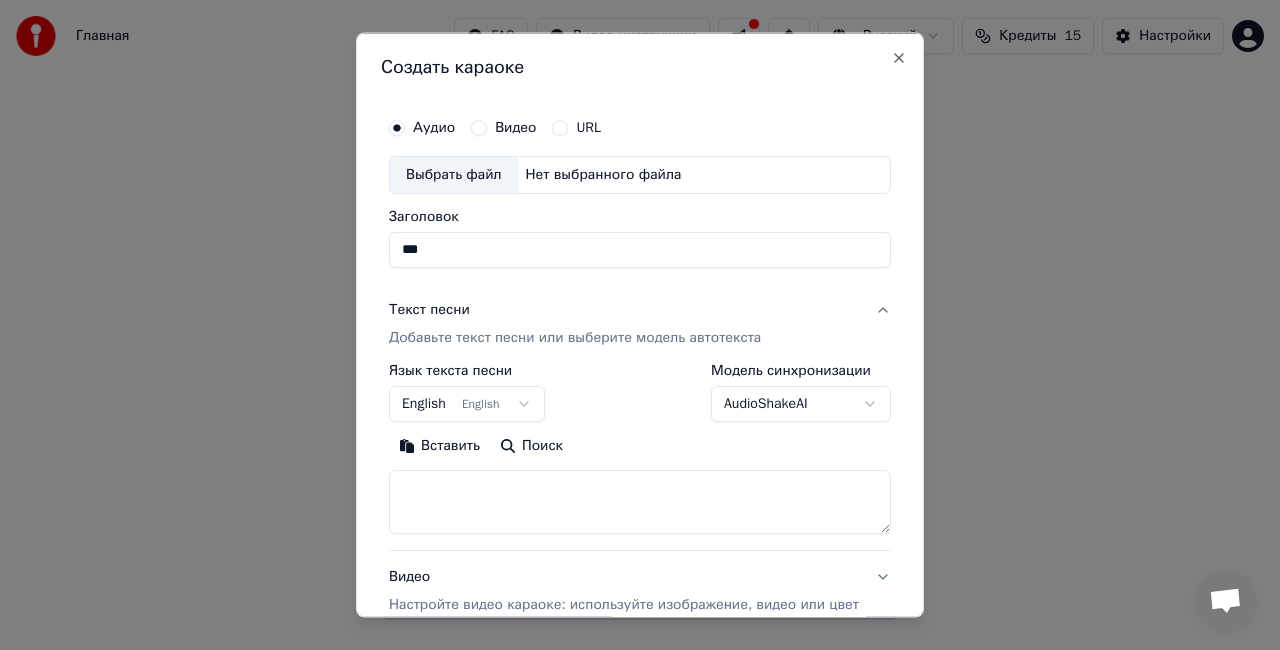 click on "**********" at bounding box center (640, 310) 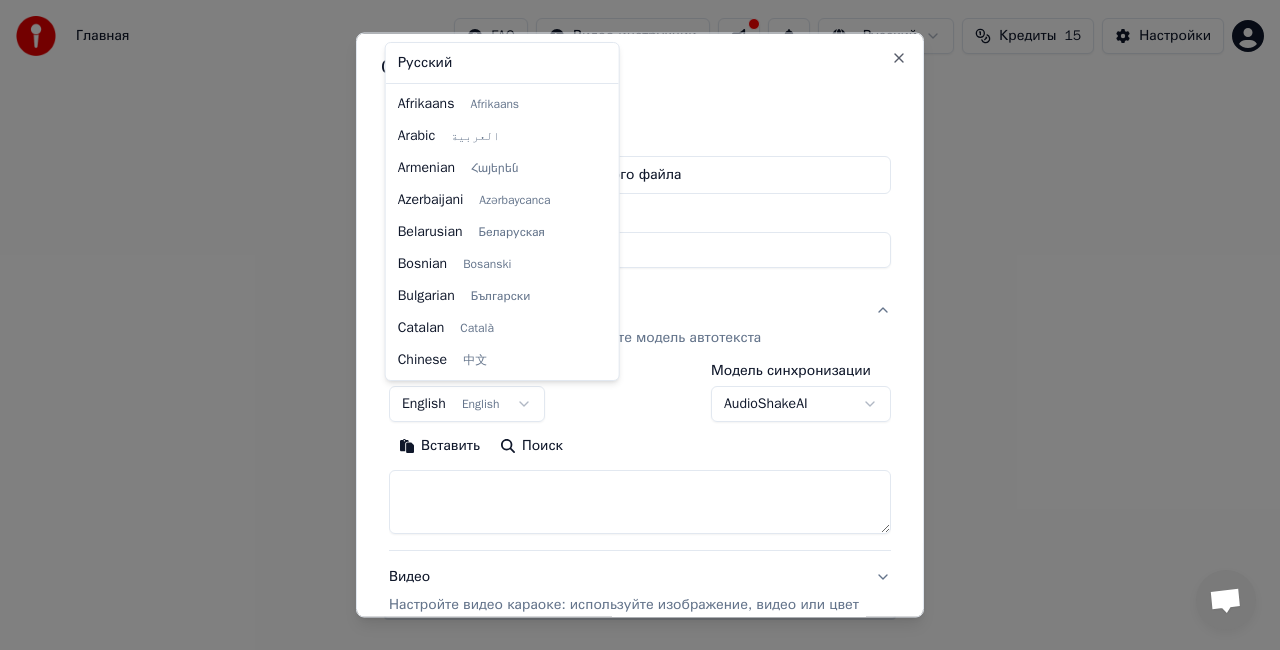 scroll, scrollTop: 160, scrollLeft: 0, axis: vertical 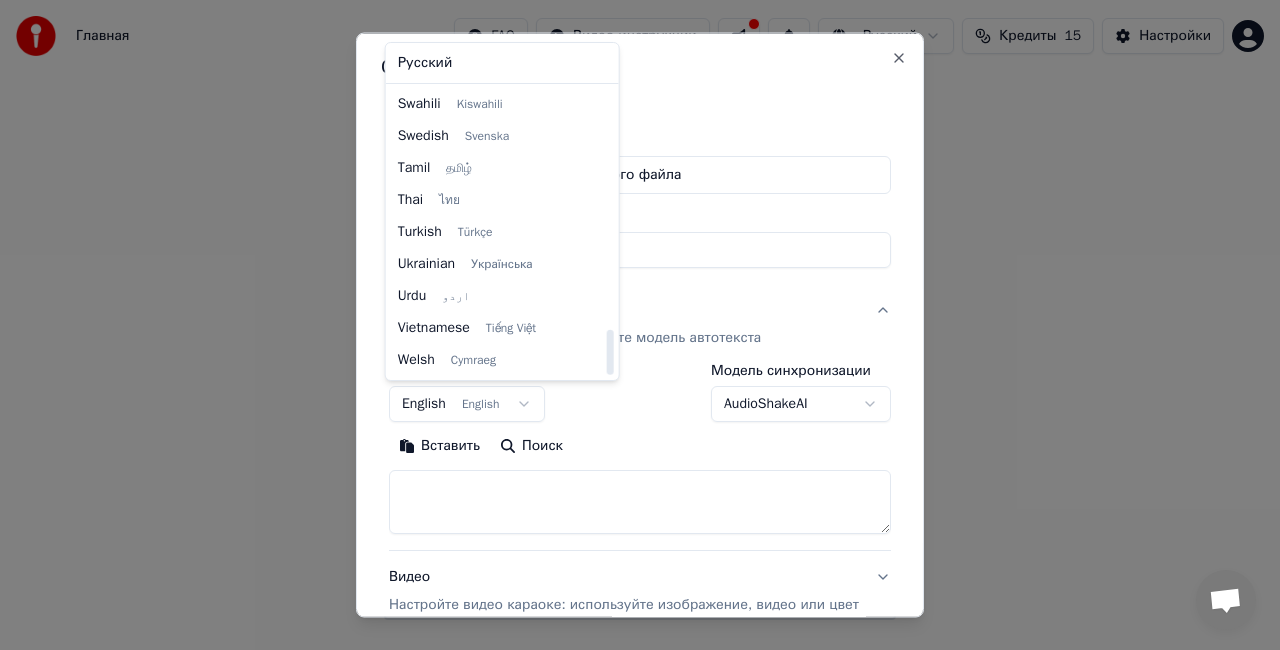 select on "**" 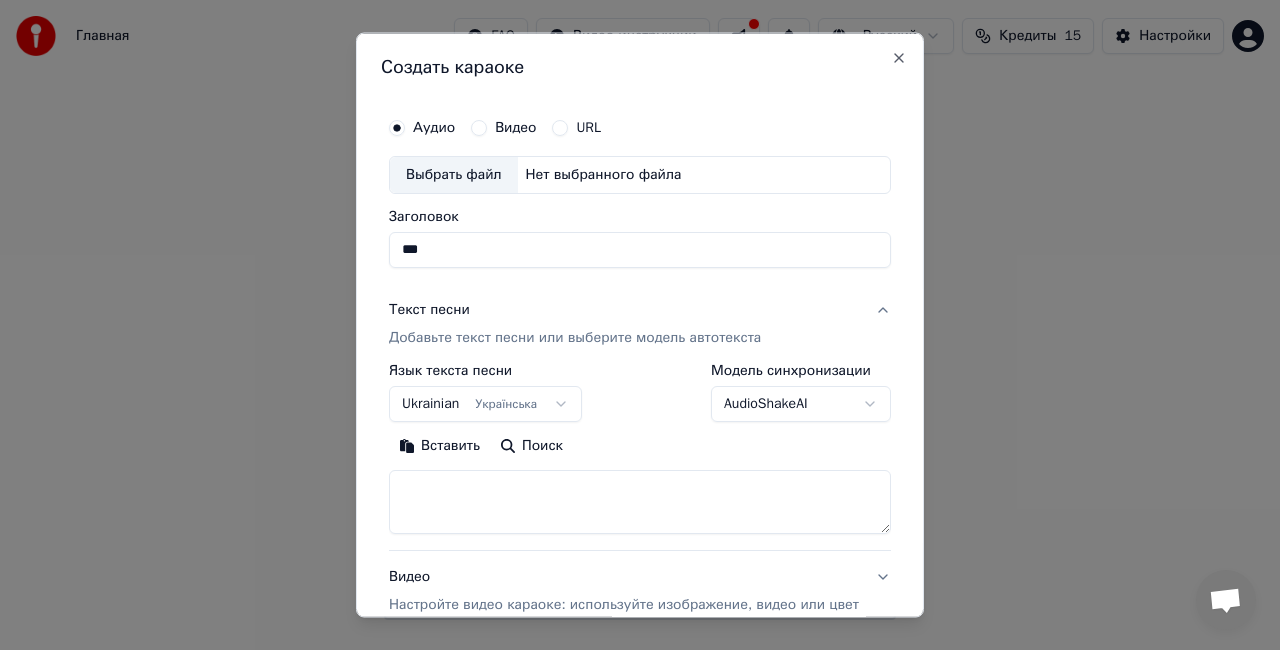 click on "Вставить" at bounding box center (439, 445) 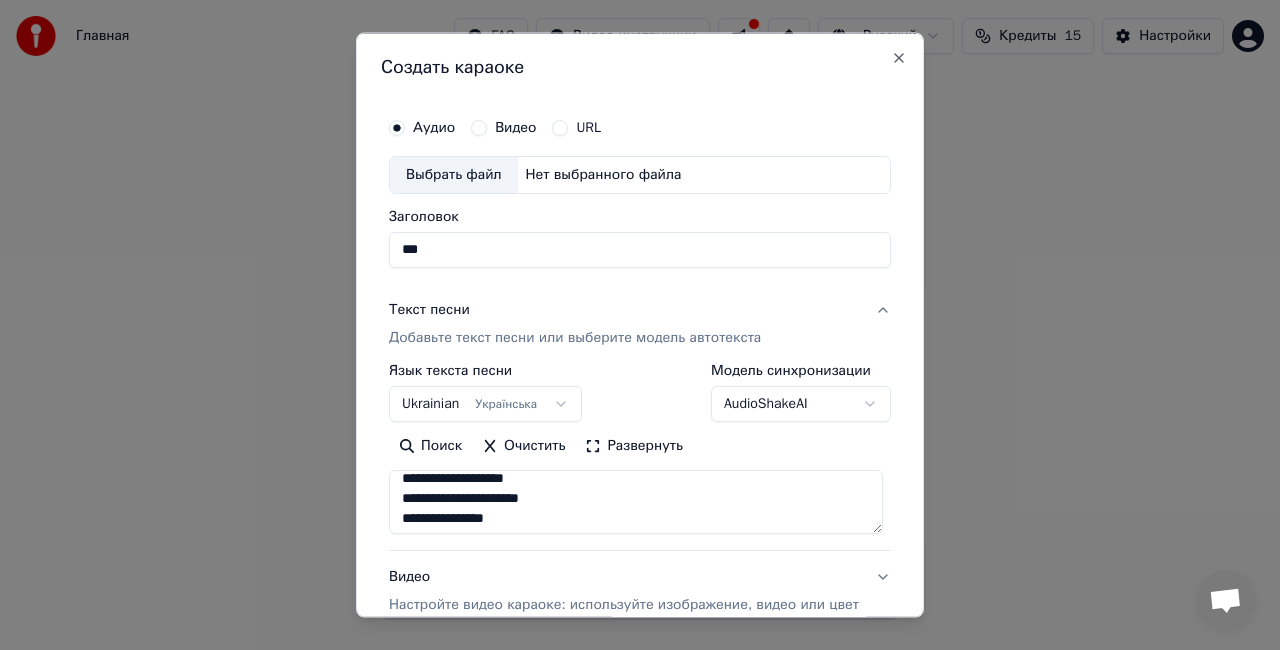 scroll, scrollTop: 0, scrollLeft: 0, axis: both 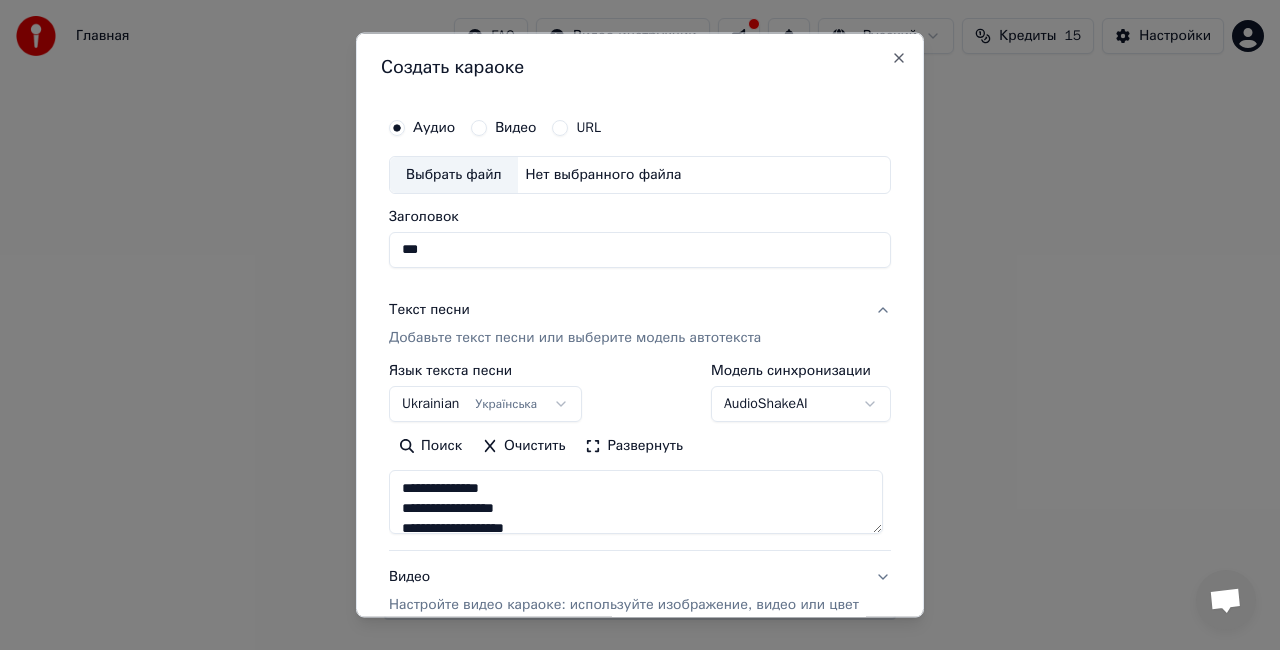 click on "**********" at bounding box center [640, 310] 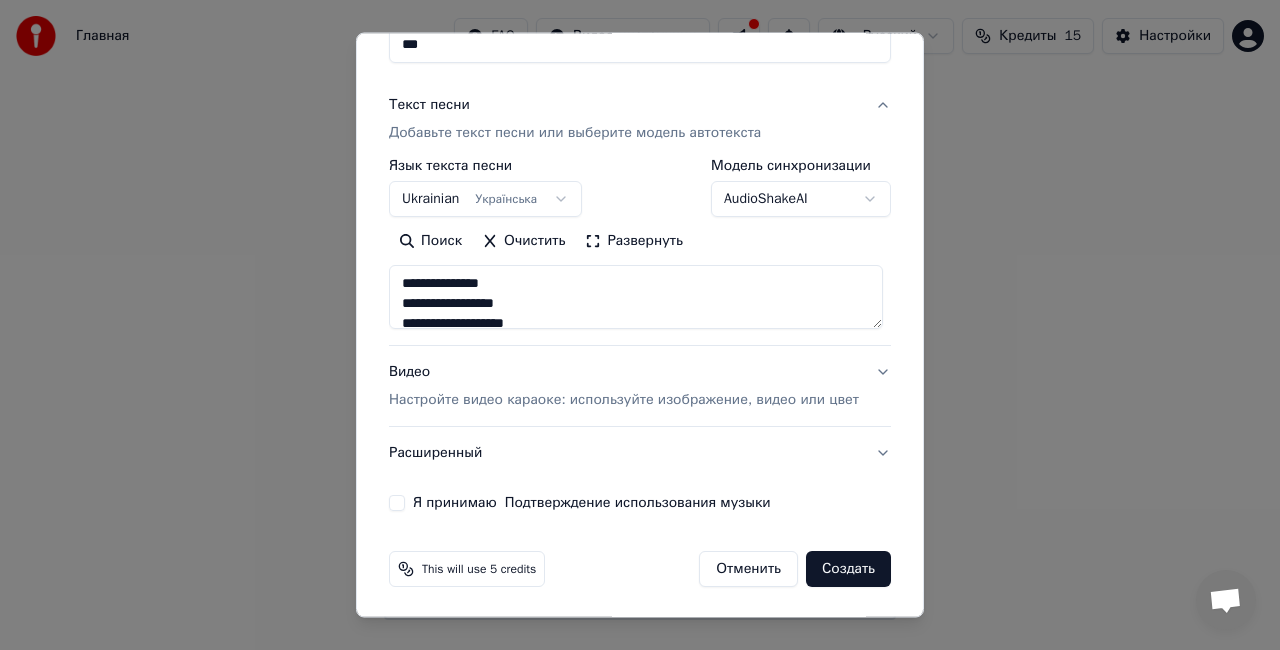 scroll, scrollTop: 204, scrollLeft: 0, axis: vertical 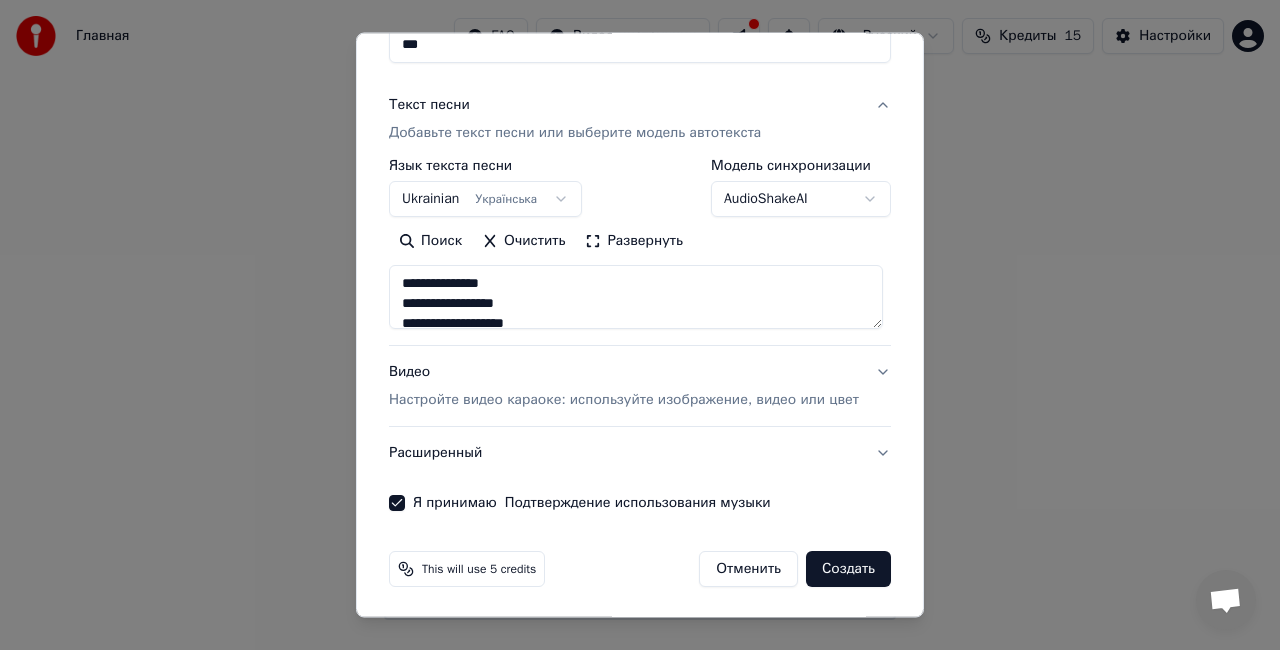 click on "Видео Настройте видео караоке: используйте изображение, видео или цвет" at bounding box center [624, 386] 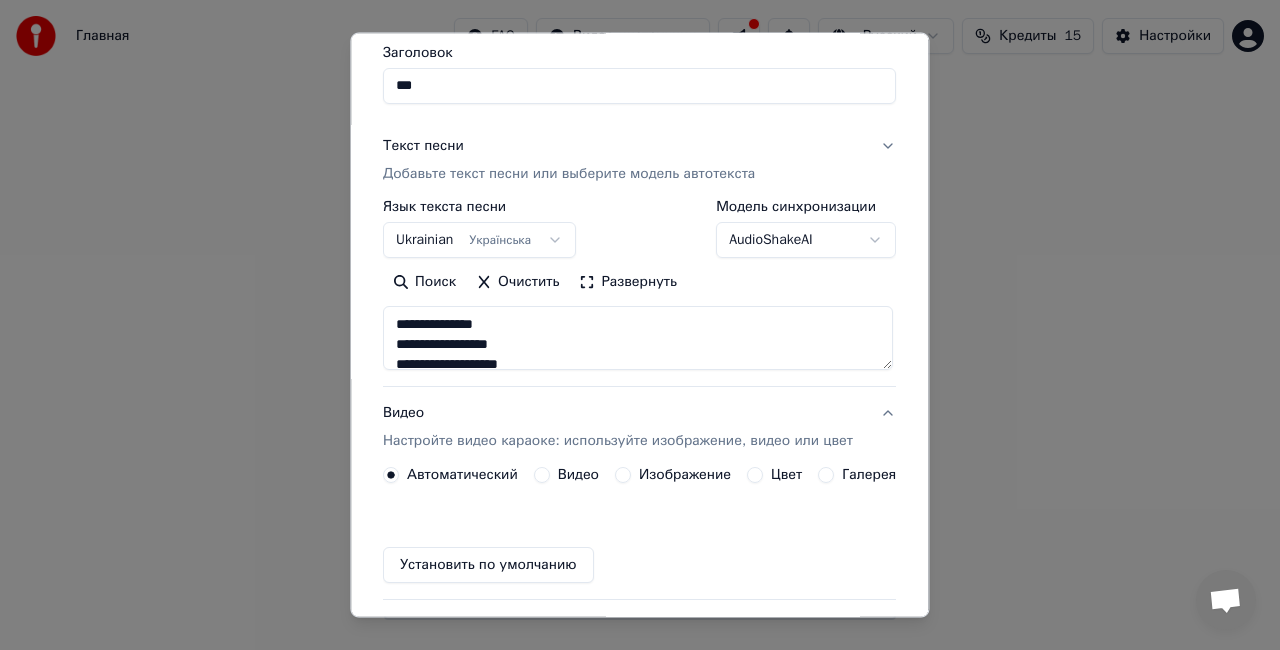 scroll, scrollTop: 150, scrollLeft: 0, axis: vertical 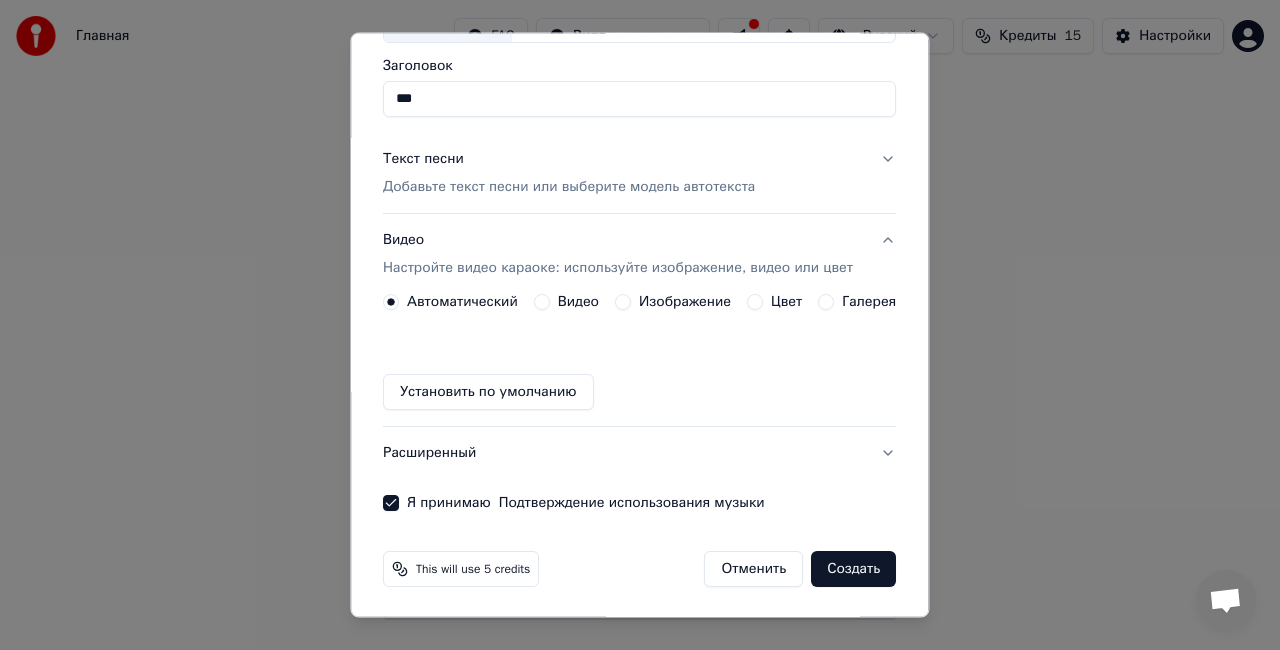 click on "Изображение" at bounding box center [685, 302] 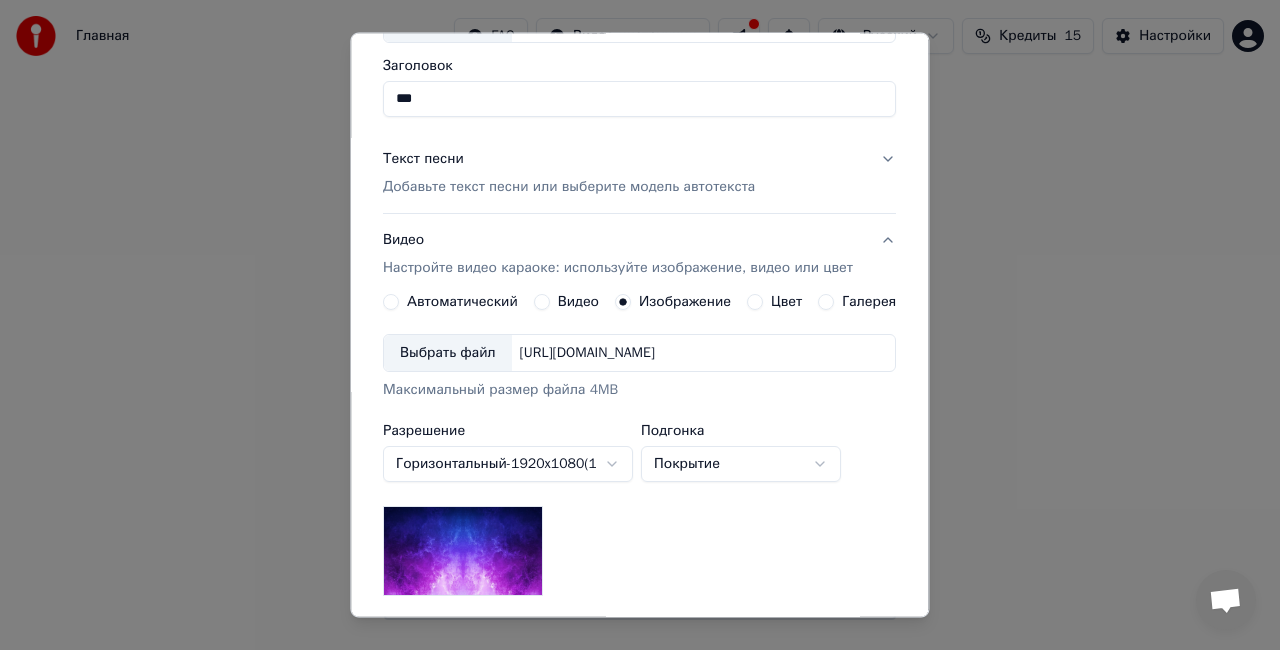 click on "Выбрать файл" at bounding box center (448, 353) 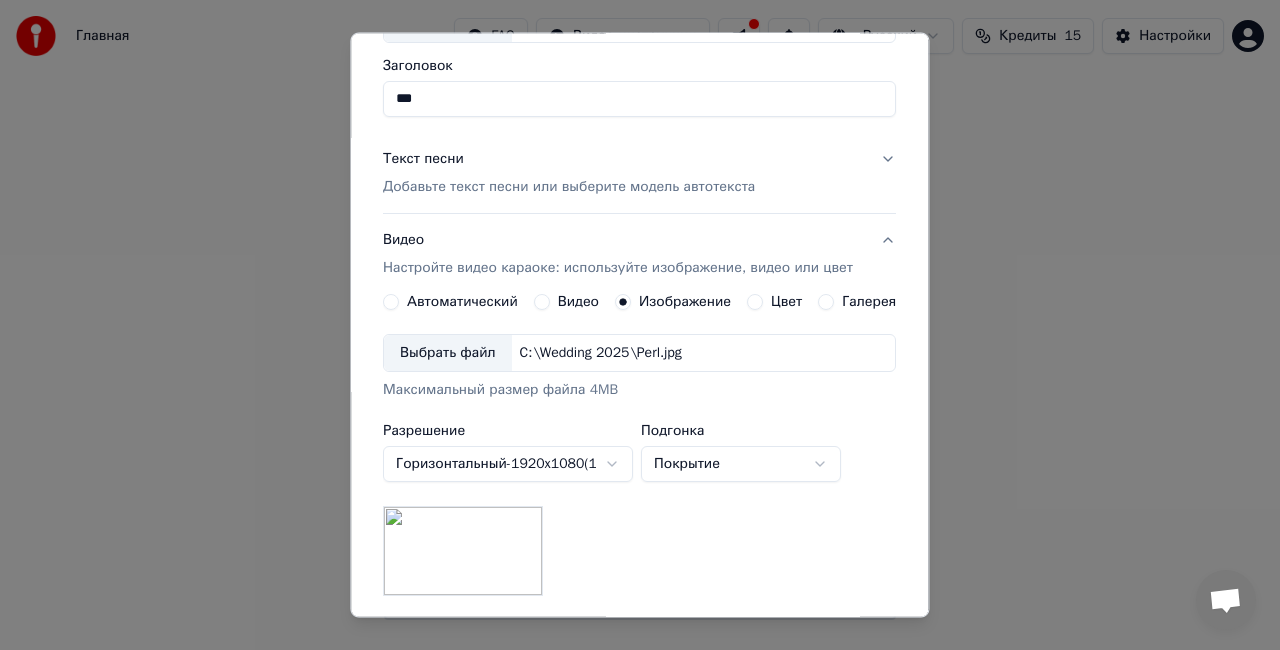 click on "Главная FAQ Видео-инструкции Русский Кредиты 15 Настройки Добро пожаловать в Youka Смотреть видео-инструкцию Создать караоке Создайте караоке из аудио- или видеофайлов (MP3, MP4 и других), или вставьте URL, чтобы мгновенно создать караоке-видео с синхронизированными текстами.
Создать караоке Аудио Видео URL Выбрать файл Нет выбранного файла Заголовок *** Текст песни Добавьте текст песни или выберите модель автотекста Видео Настройте видео караоке: используйте изображение, видео или цвет Автоматический Видео Изображение Цвет Галерея Выбрать файл C:\Wedding 2025\Perl.jpg  -" at bounding box center (640, 310) 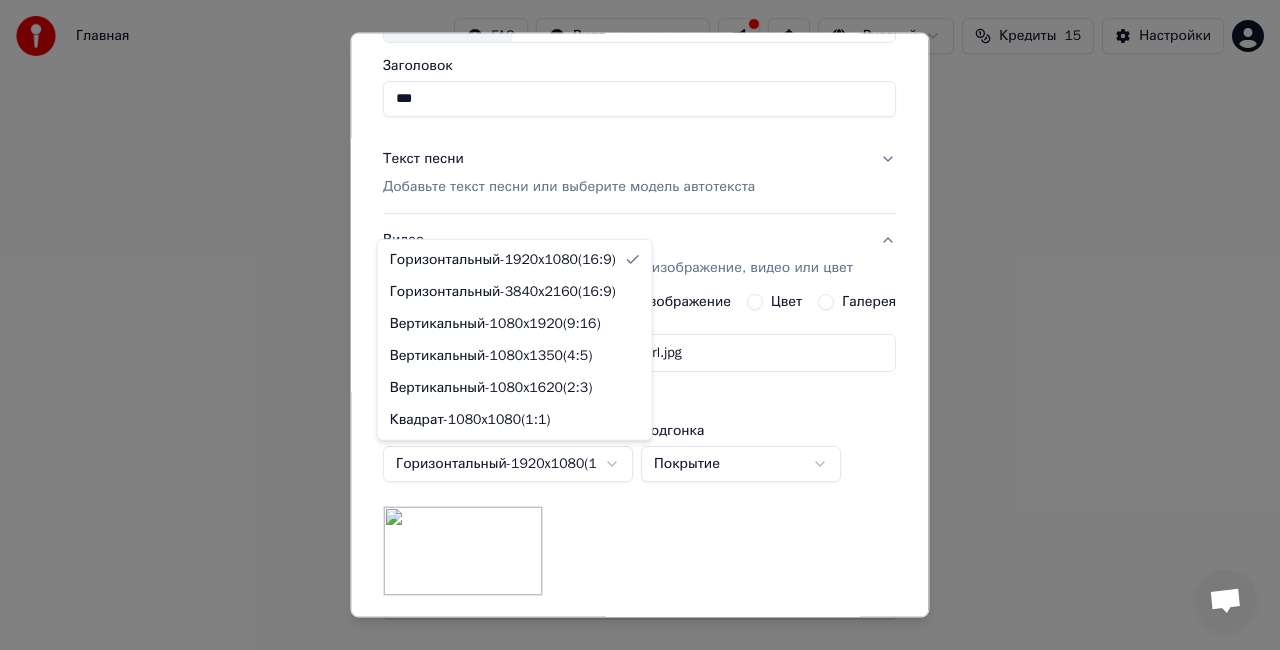 select on "*********" 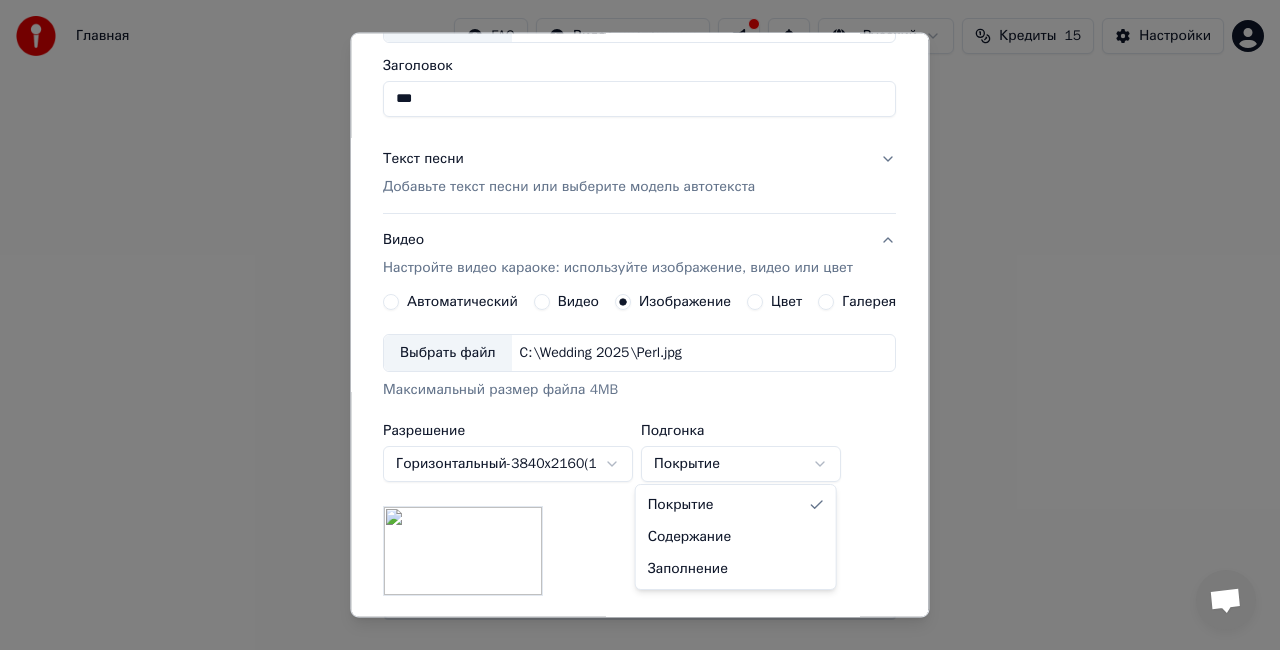 click on "Главная FAQ Видео-инструкции Русский Кредиты 15 Настройки Добро пожаловать в Youka Смотреть видео-инструкцию Создать караоке Создайте караоке из аудио- или видеофайлов (MP3, MP4 и других), или вставьте URL, чтобы мгновенно создать караоке-видео с синхронизированными текстами.
Создать караоке Аудио Видео URL Выбрать файл Нет выбранного файла Заголовок *** Текст песни Добавьте текст песни или выберите модель автотекста Видео Настройте видео караоке: используйте изображение, видео или цвет Автоматический Видео Изображение Цвет Галерея Выбрать файл C:\Wedding 2025\Perl.jpg  -" at bounding box center [640, 310] 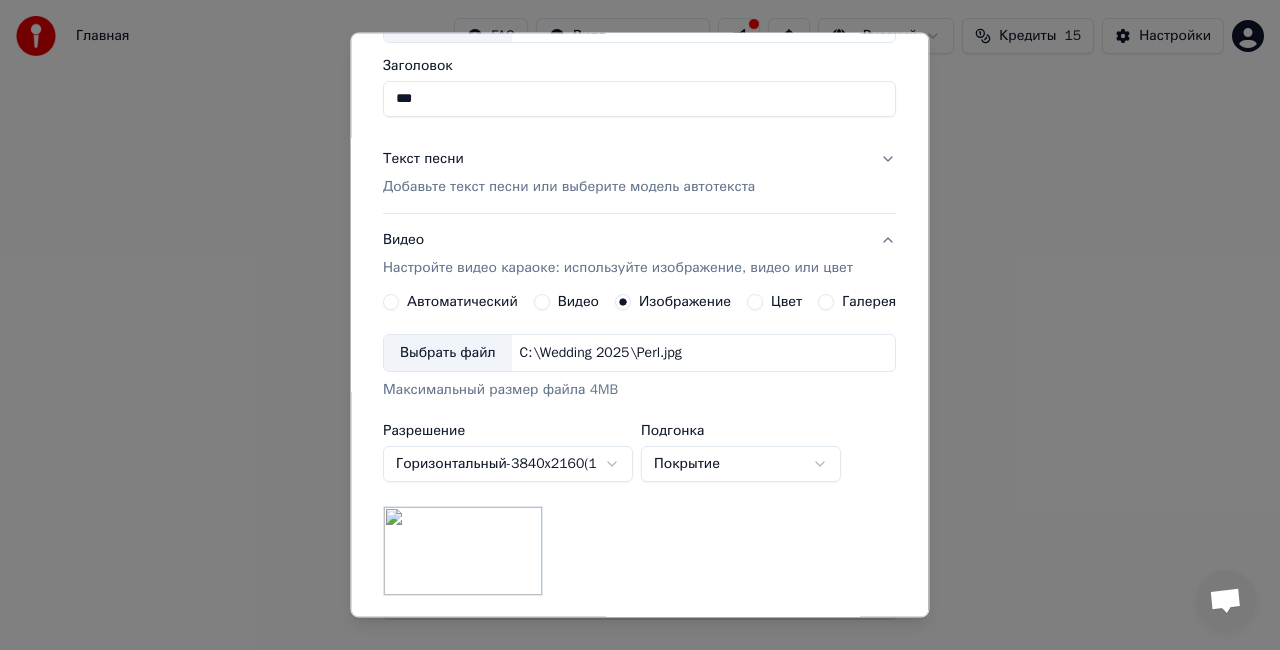 click on "Главная FAQ Видео-инструкции Русский Кредиты 15 Настройки Добро пожаловать в Youka Смотреть видео-инструкцию Создать караоке Создайте караоке из аудио- или видеофайлов (MP3, MP4 и других), или вставьте URL, чтобы мгновенно создать караоке-видео с синхронизированными текстами.
Создать караоке Аудио Видео URL Выбрать файл Нет выбранного файла Заголовок *** Текст песни Добавьте текст песни или выберите модель автотекста Видео Настройте видео караоке: используйте изображение, видео или цвет Автоматический Видео Изображение Цвет Галерея Выбрать файл C:\Wedding 2025\Perl.jpg  -" at bounding box center [640, 310] 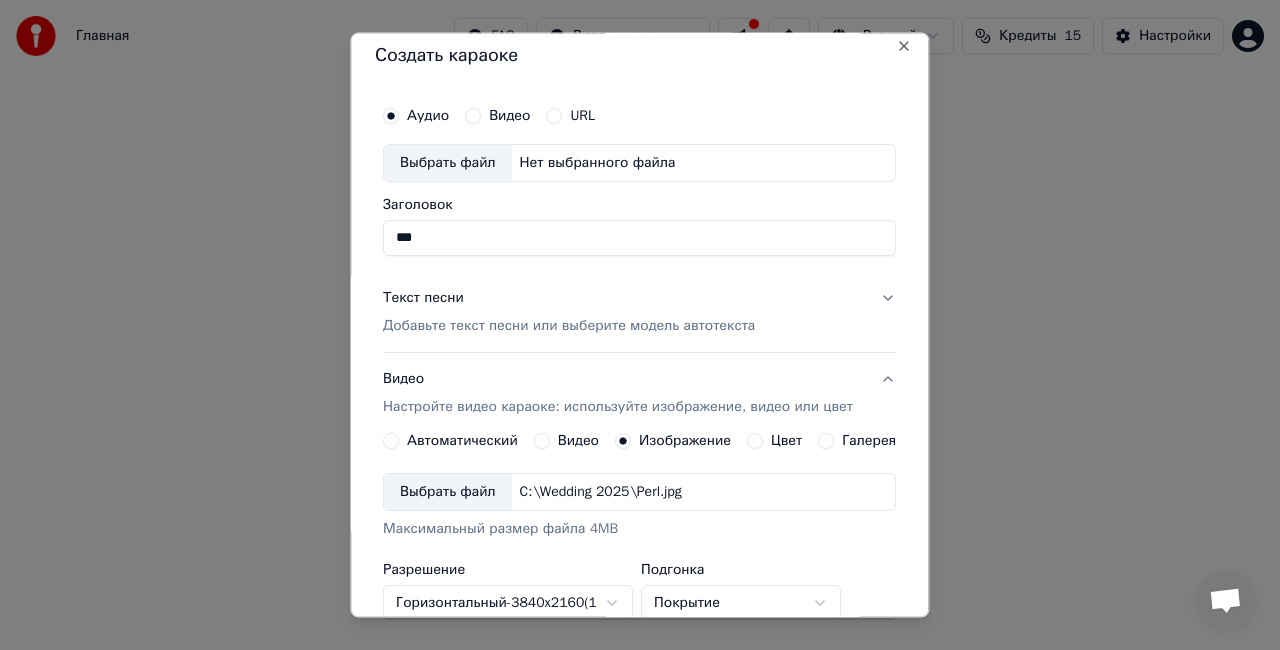 scroll, scrollTop: 0, scrollLeft: 0, axis: both 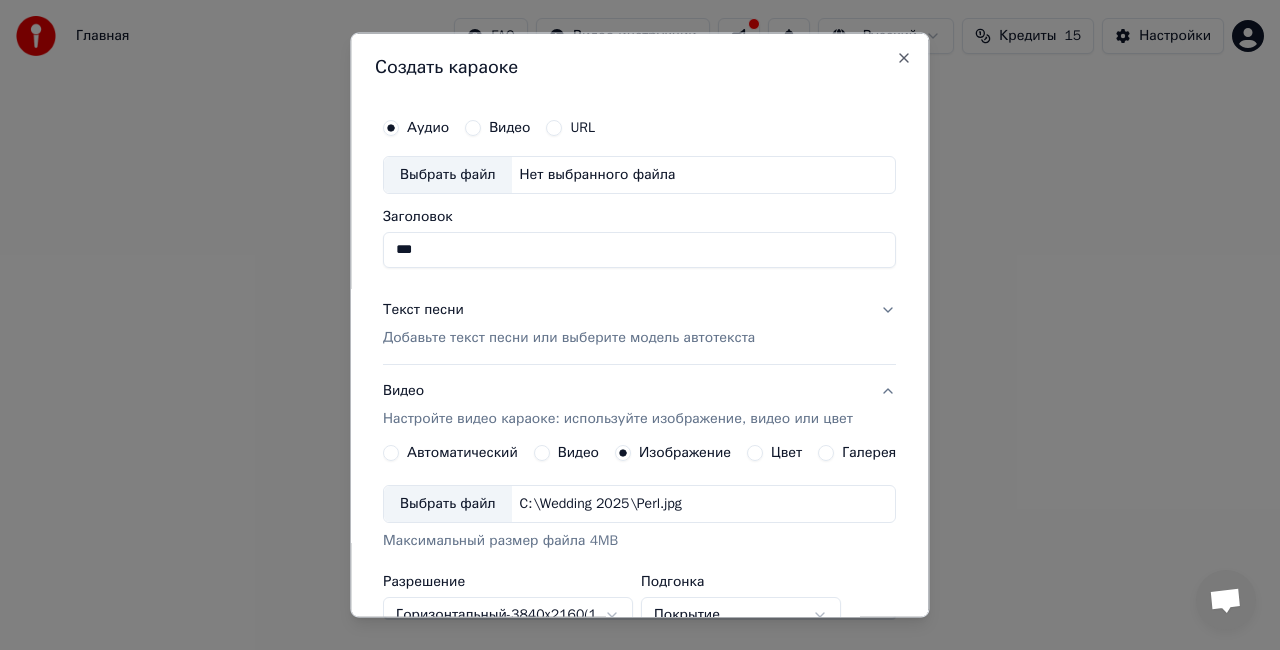 click on "Выбрать файл" at bounding box center [448, 175] 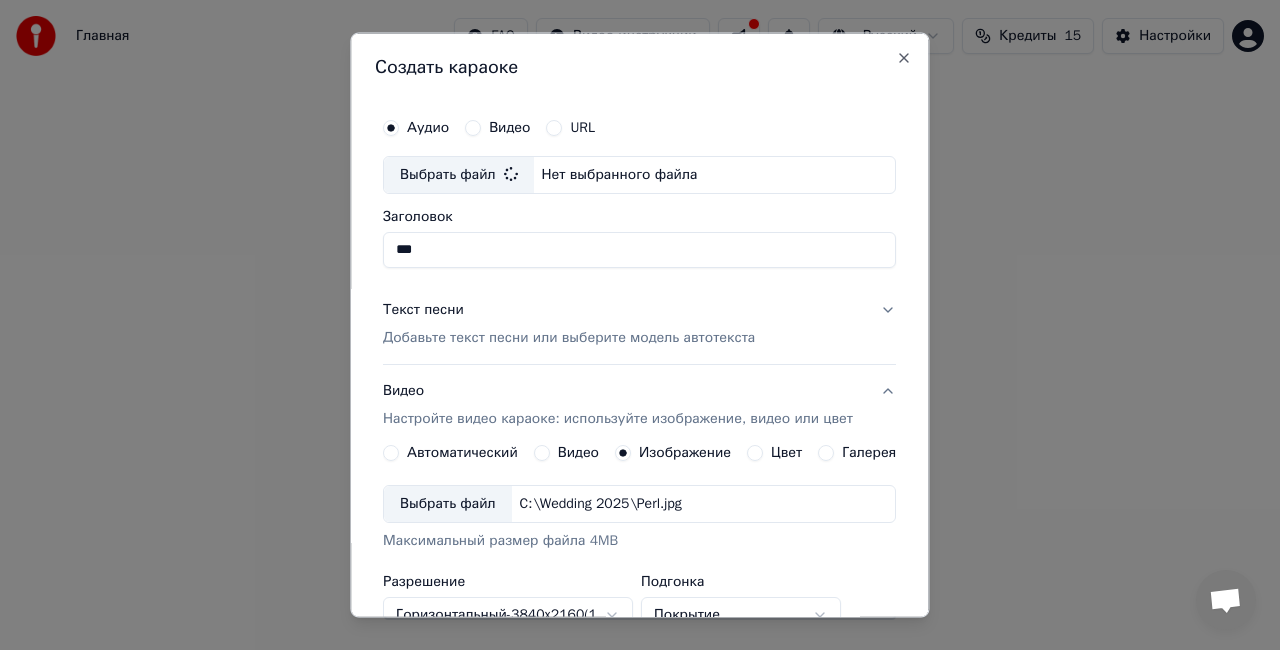 type on "**********" 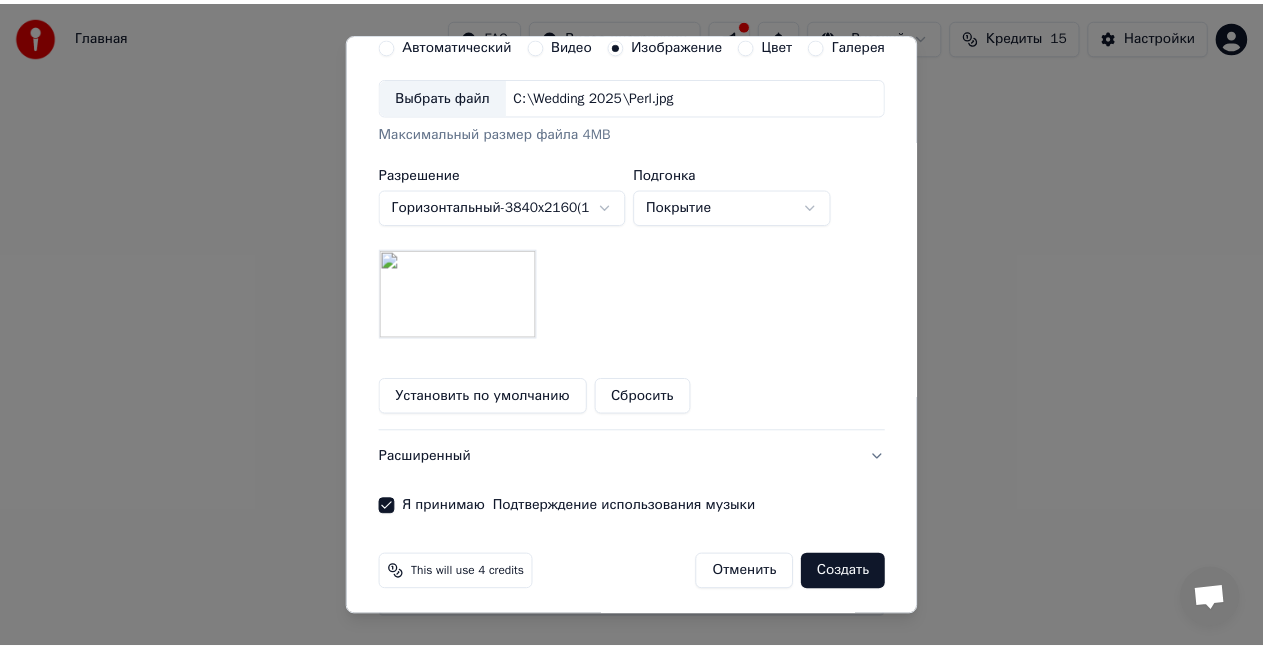 scroll, scrollTop: 412, scrollLeft: 0, axis: vertical 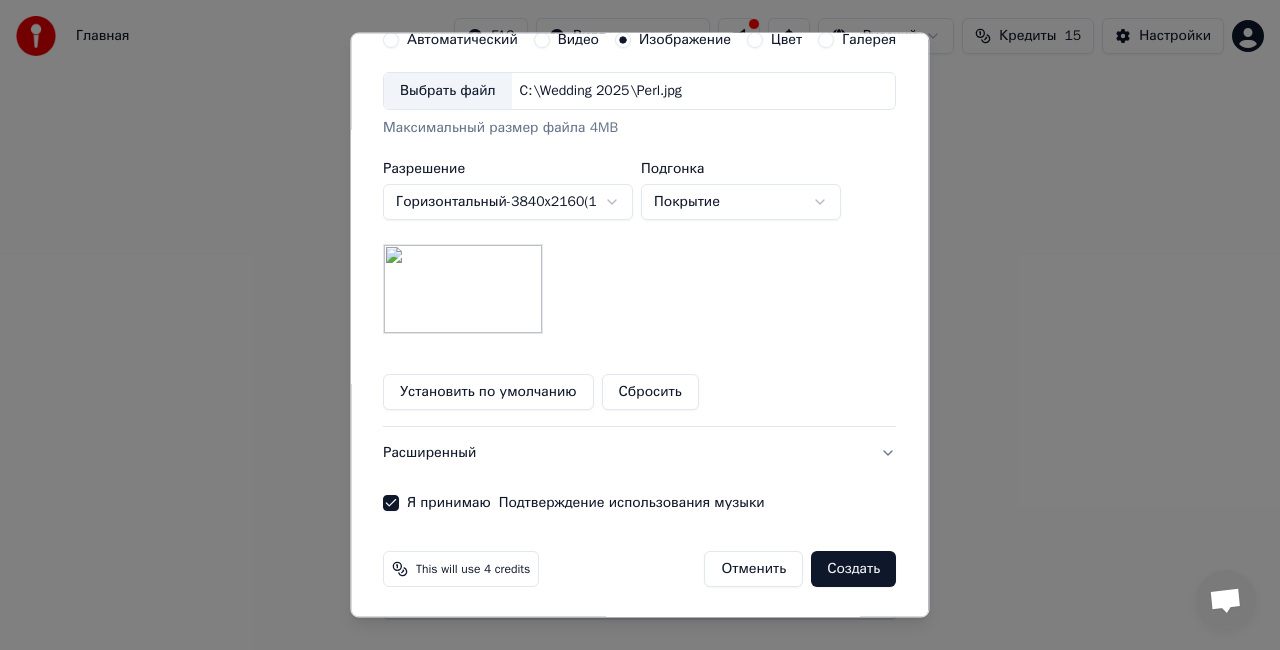 click on "Создать" at bounding box center (854, 569) 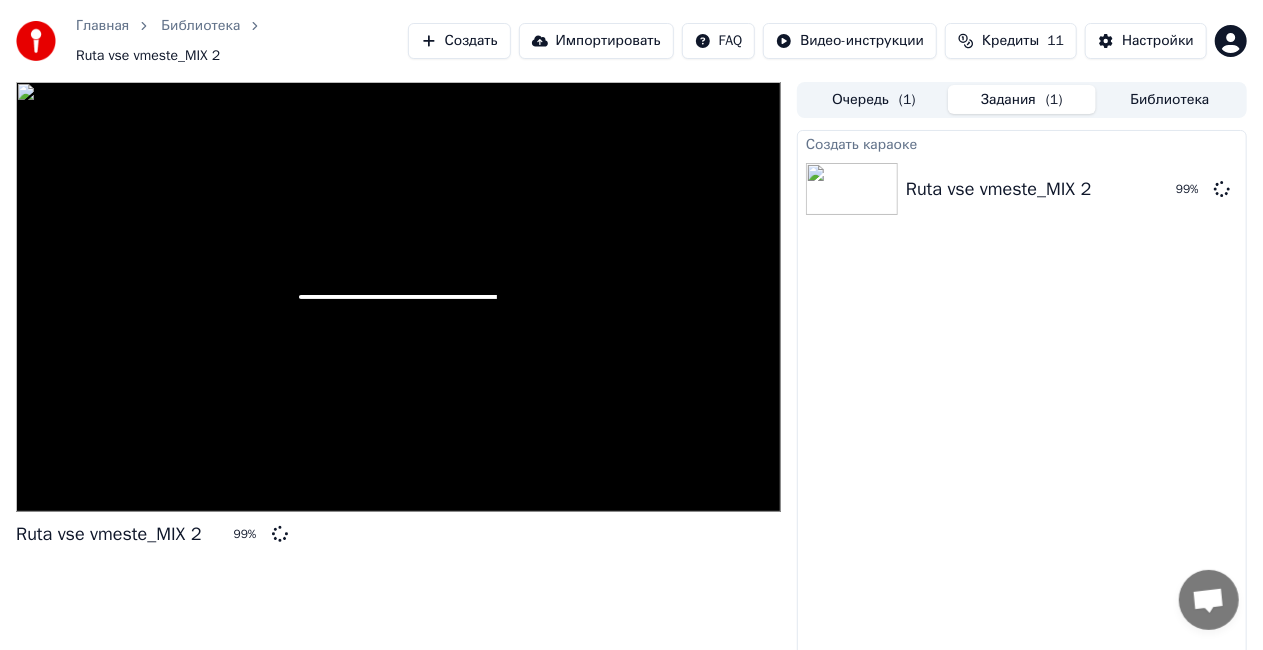 click on "Создать караоке Ruta vse vmeste_MIX 2 99 %" at bounding box center [1022, 406] 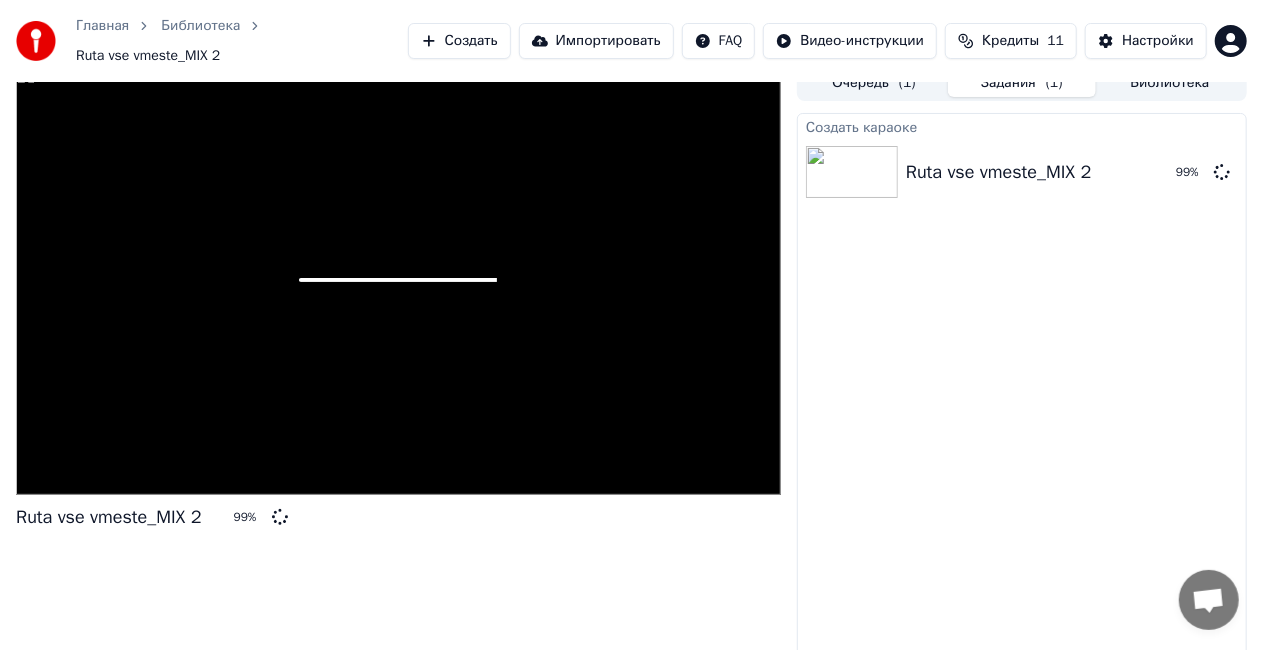 scroll, scrollTop: 22, scrollLeft: 0, axis: vertical 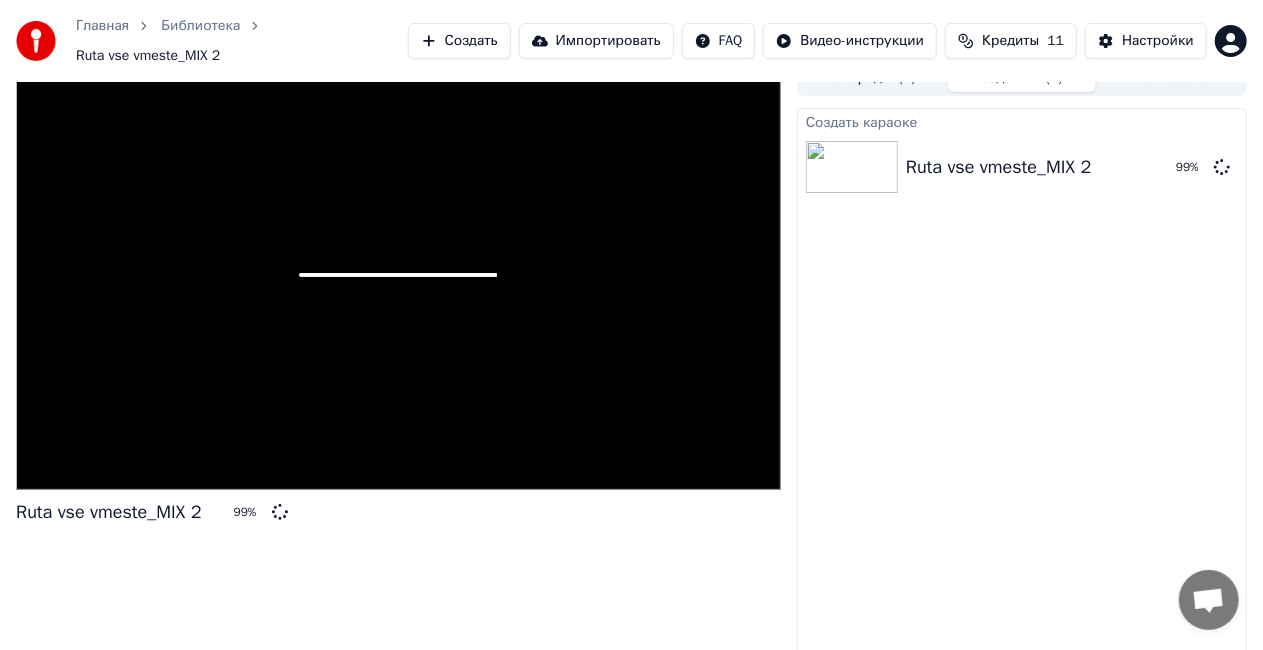 click on "Создать караоке Ruta vse vmeste_MIX 2 99 %" at bounding box center [1022, 384] 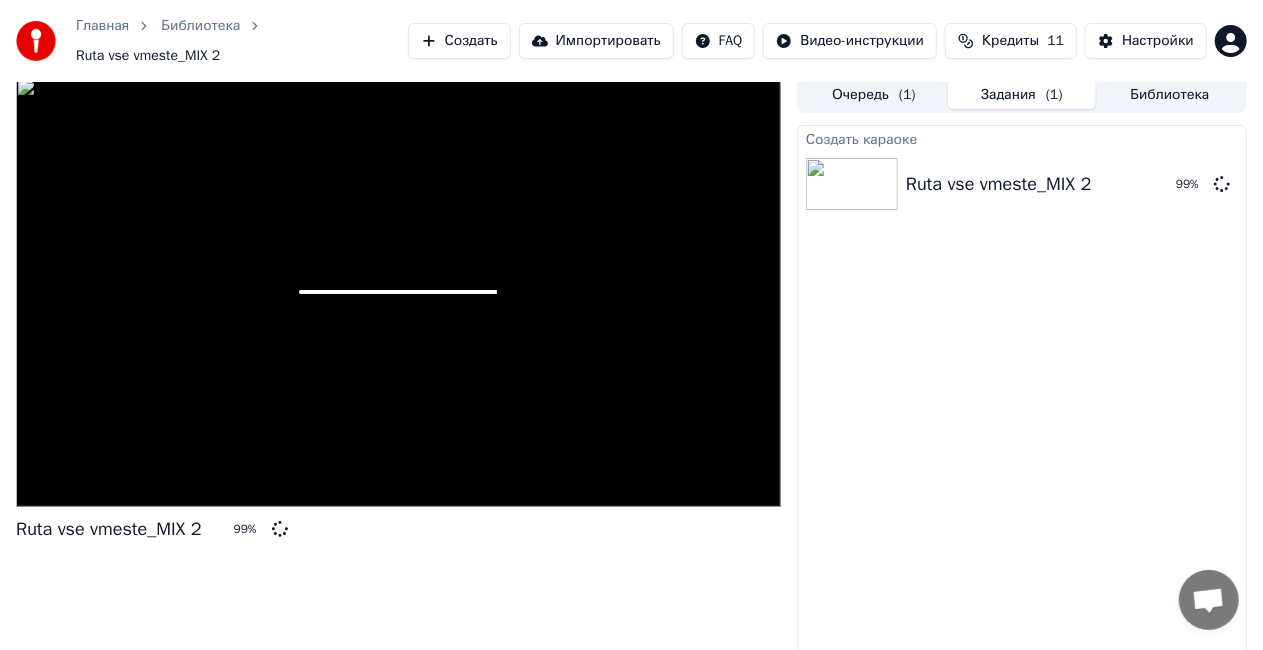 scroll, scrollTop: 0, scrollLeft: 0, axis: both 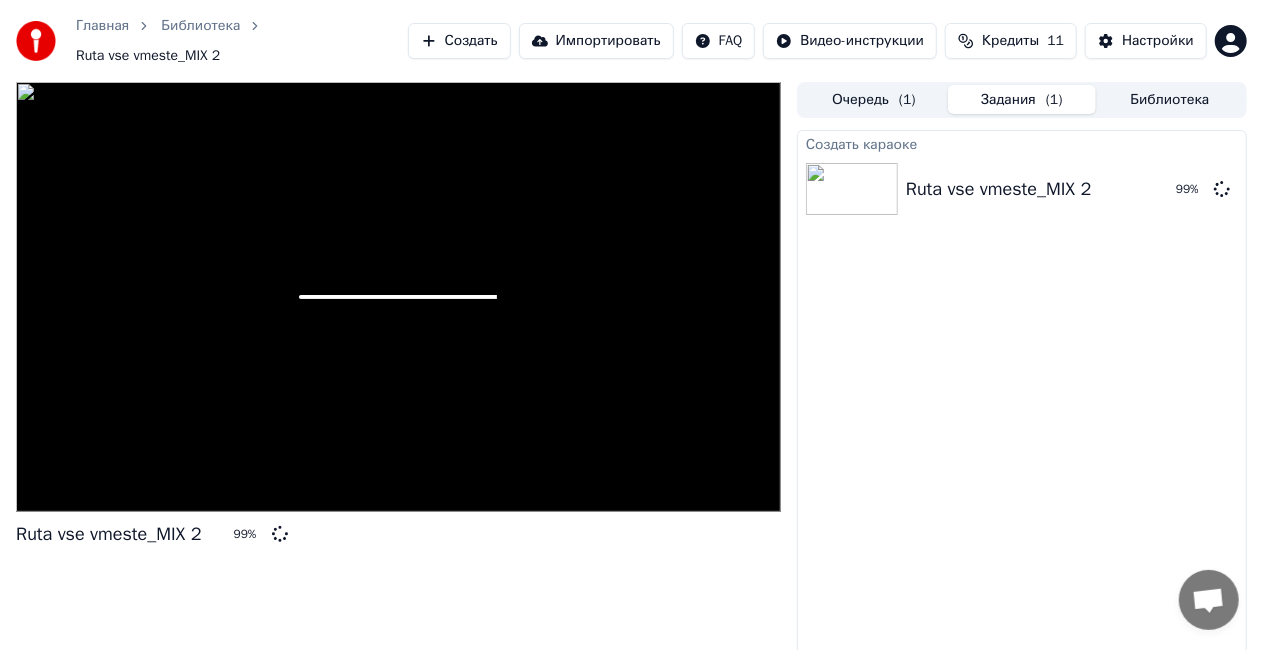 click on "Создать караоке Ruta vse vmeste_MIX 2 99 %" at bounding box center (1022, 406) 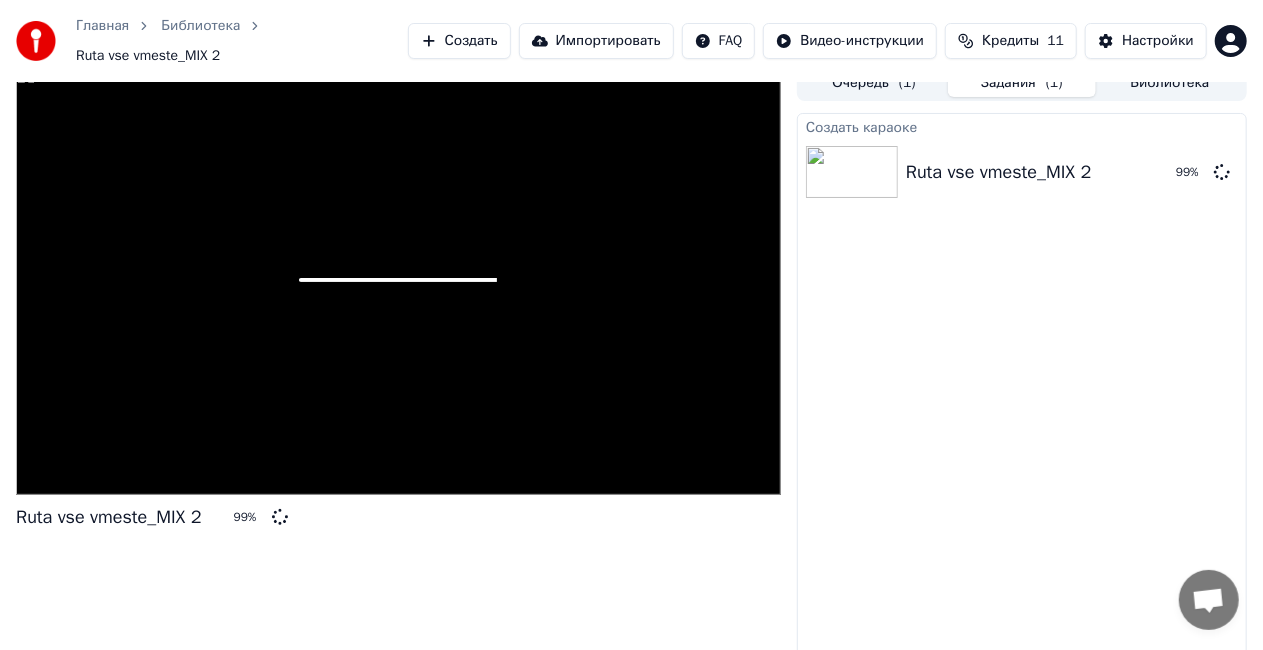 scroll, scrollTop: 22, scrollLeft: 0, axis: vertical 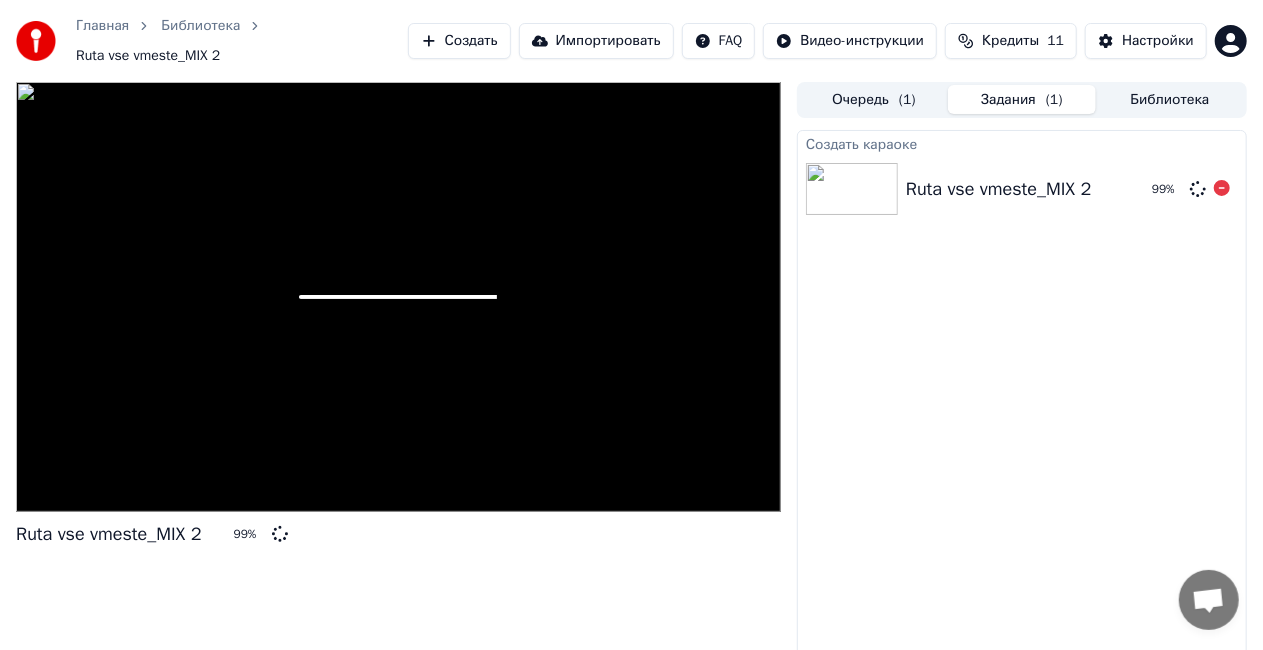 click on "Ruta vse vmeste_MIX 2" at bounding box center (999, 189) 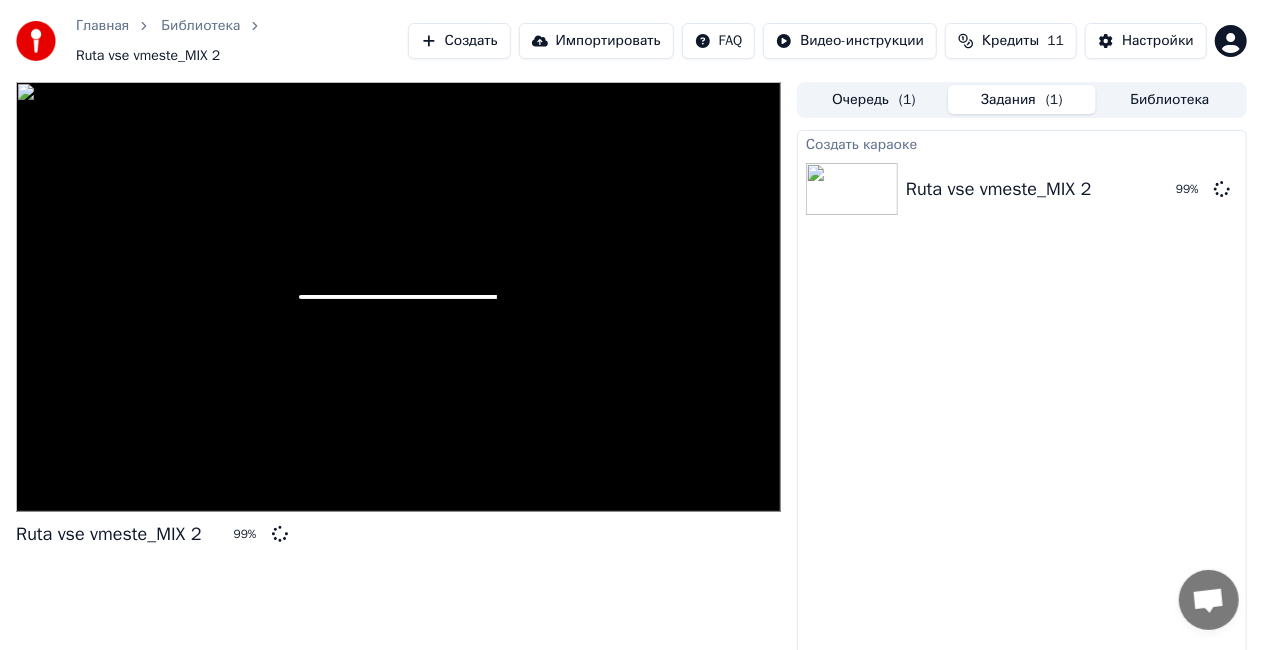 click at bounding box center (398, 297) 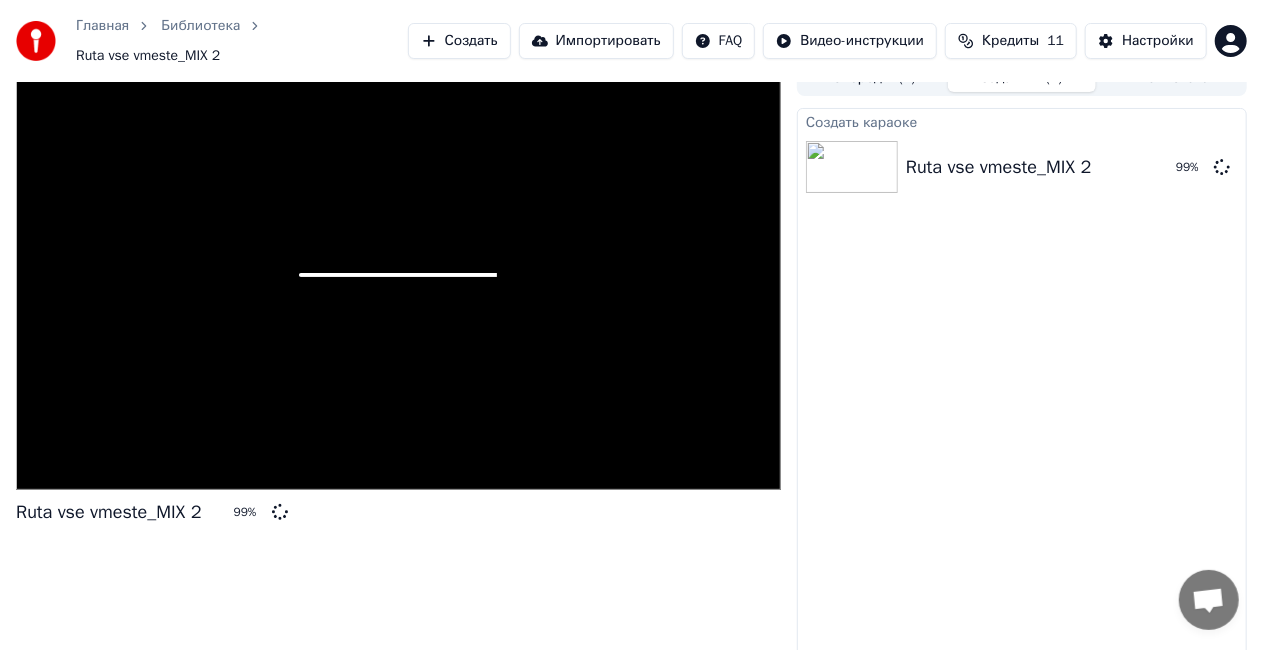 scroll, scrollTop: 0, scrollLeft: 0, axis: both 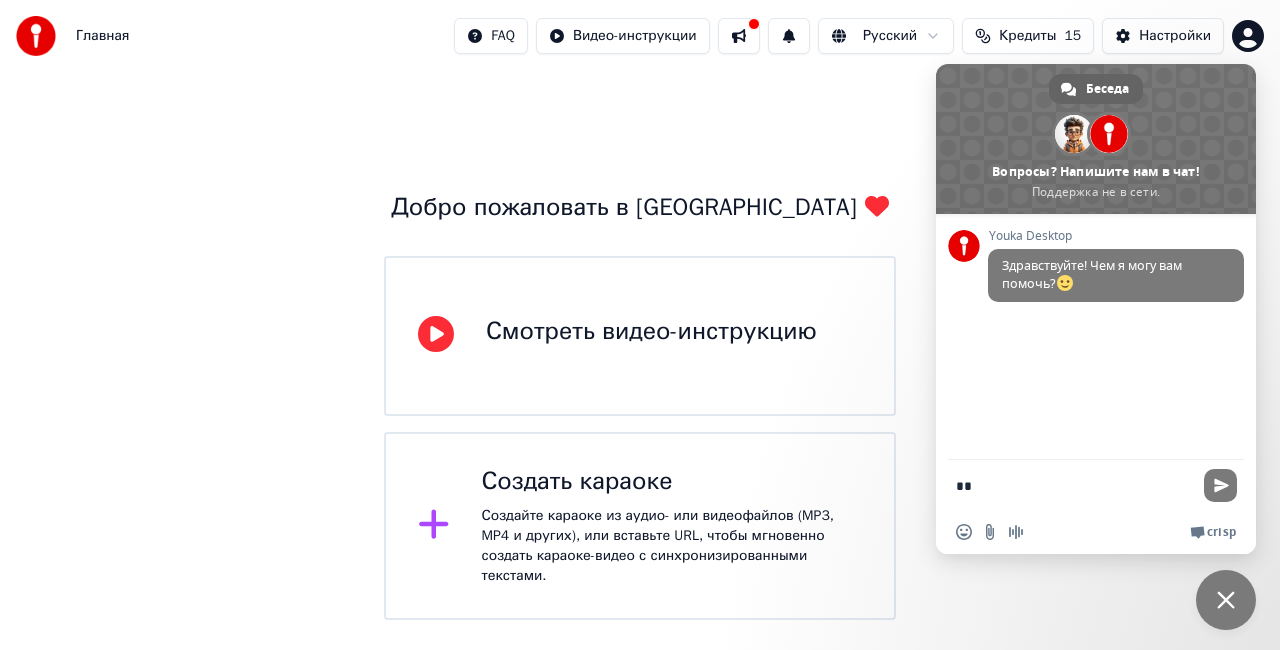 type on "*" 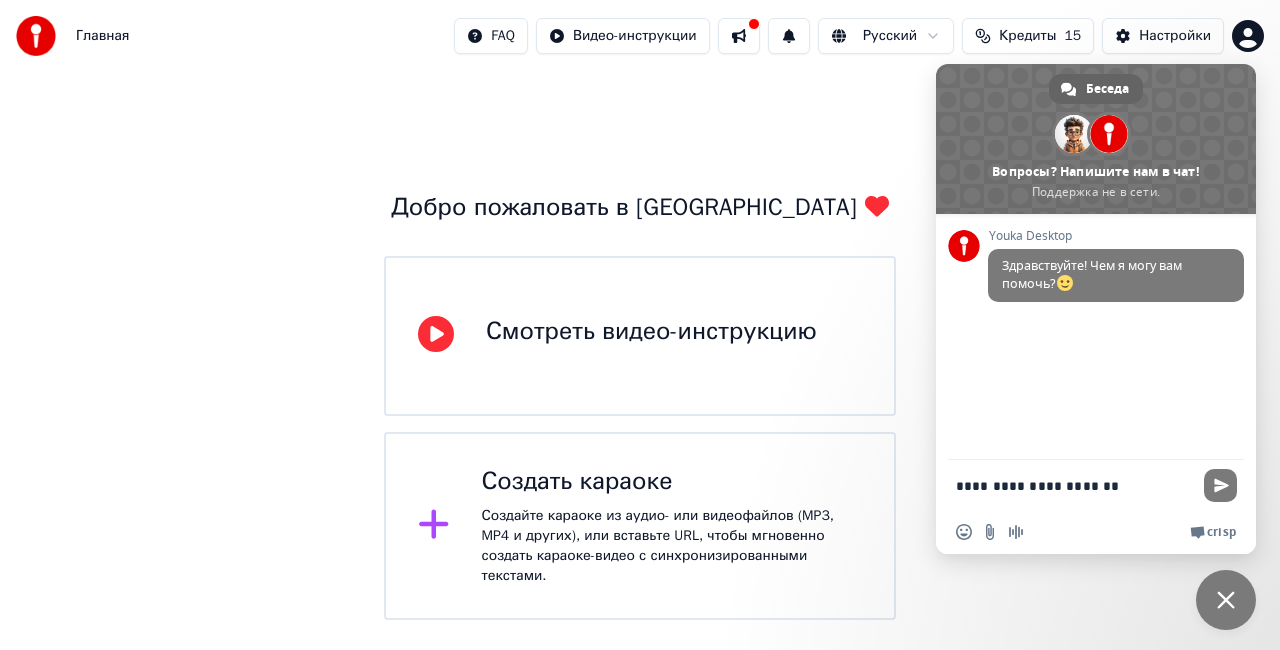 type on "**********" 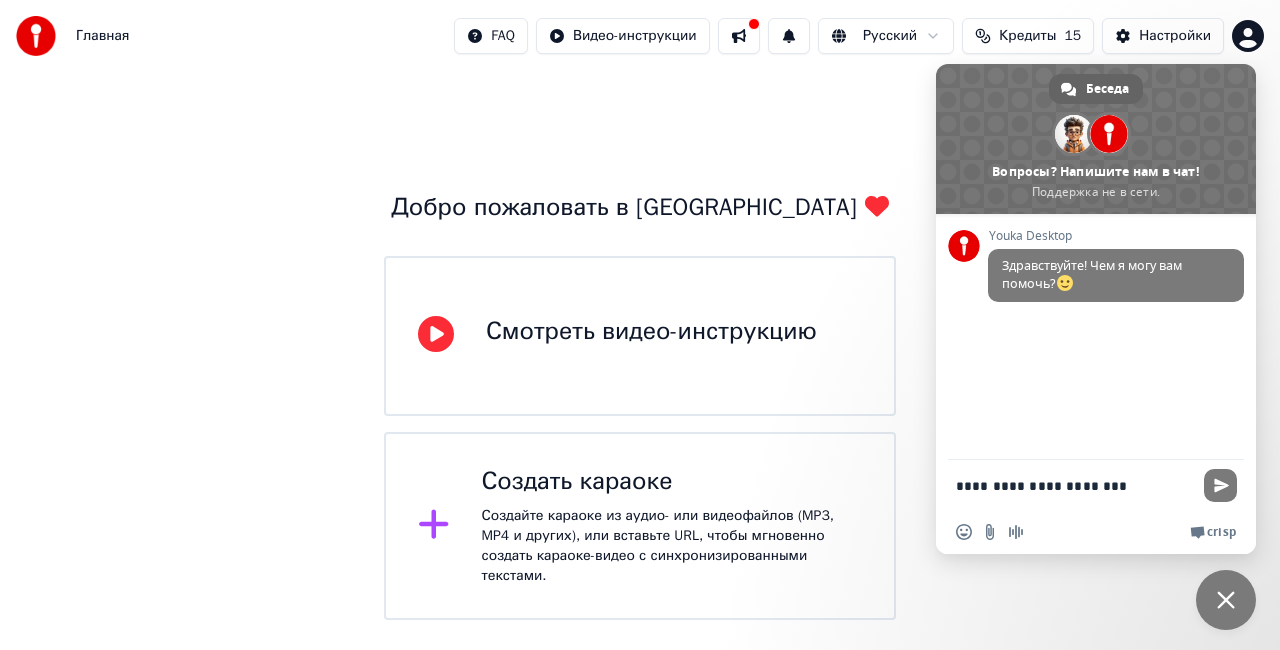 type 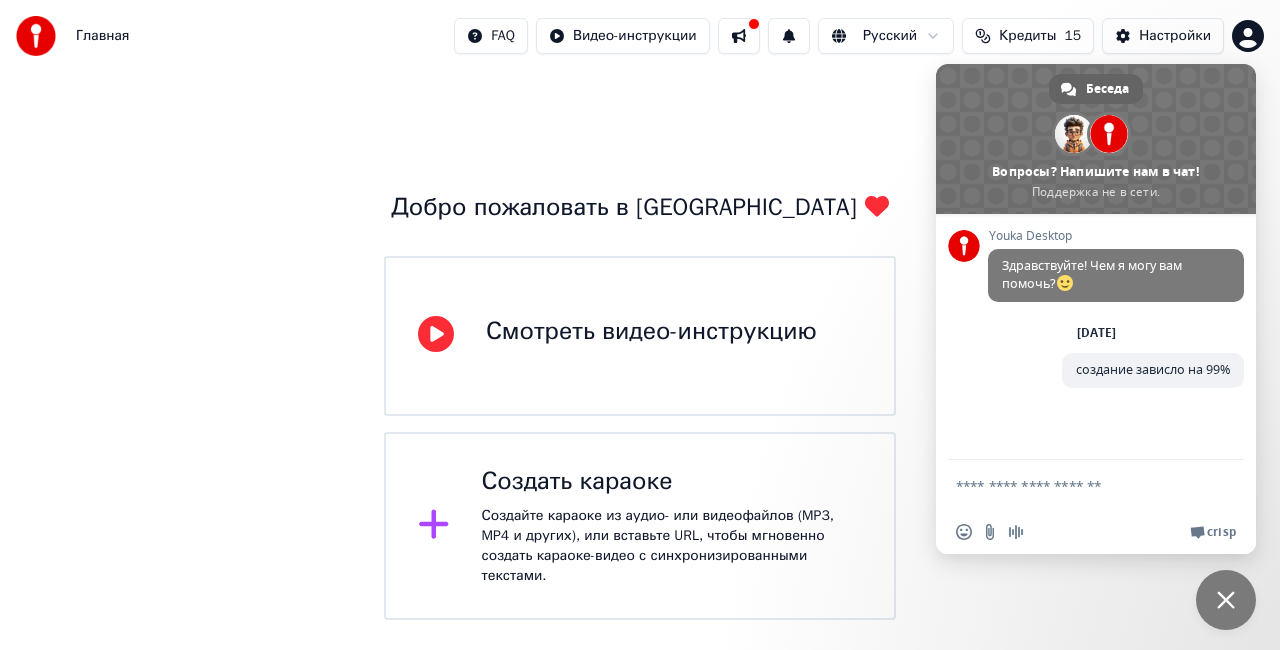 click on "Добро пожаловать в Youka Смотреть видео-инструкцию Создать караоке Создайте караоке из аудио- или видеофайлов (MP3, MP4 и других), или вставьте URL, чтобы мгновенно создать караоке-видео с синхронизированными текстами." at bounding box center [640, 346] 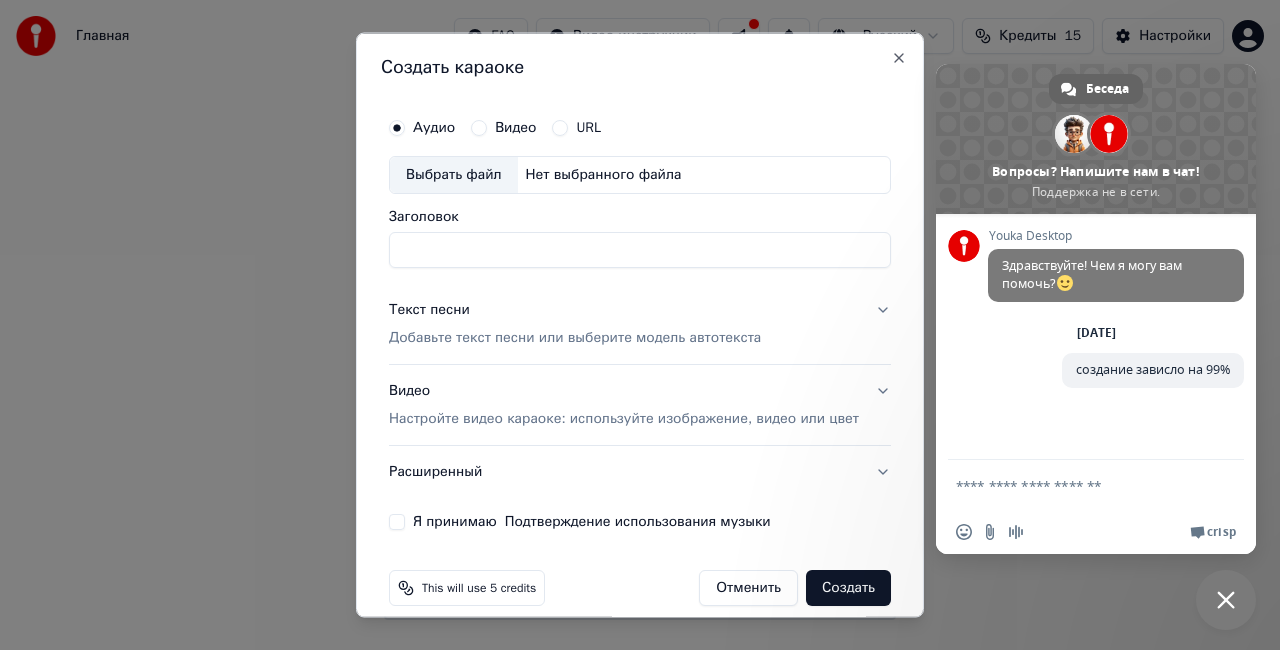 click on "Заголовок" at bounding box center [640, 249] 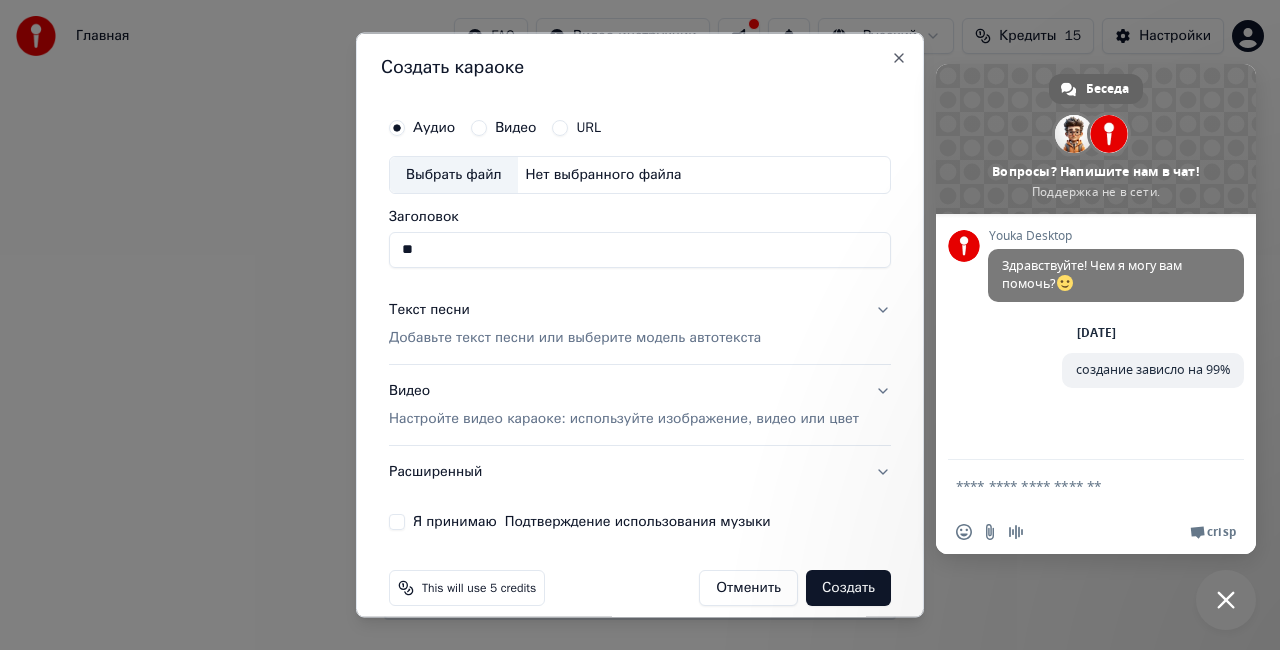 type on "*" 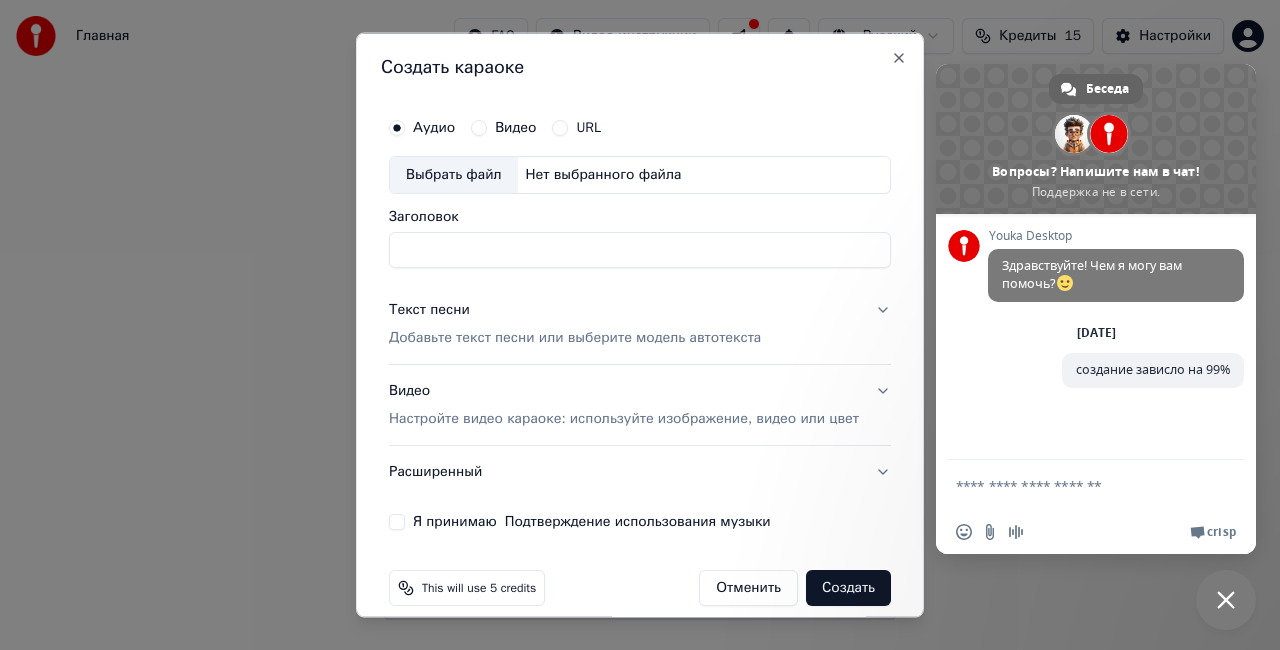 type on "*" 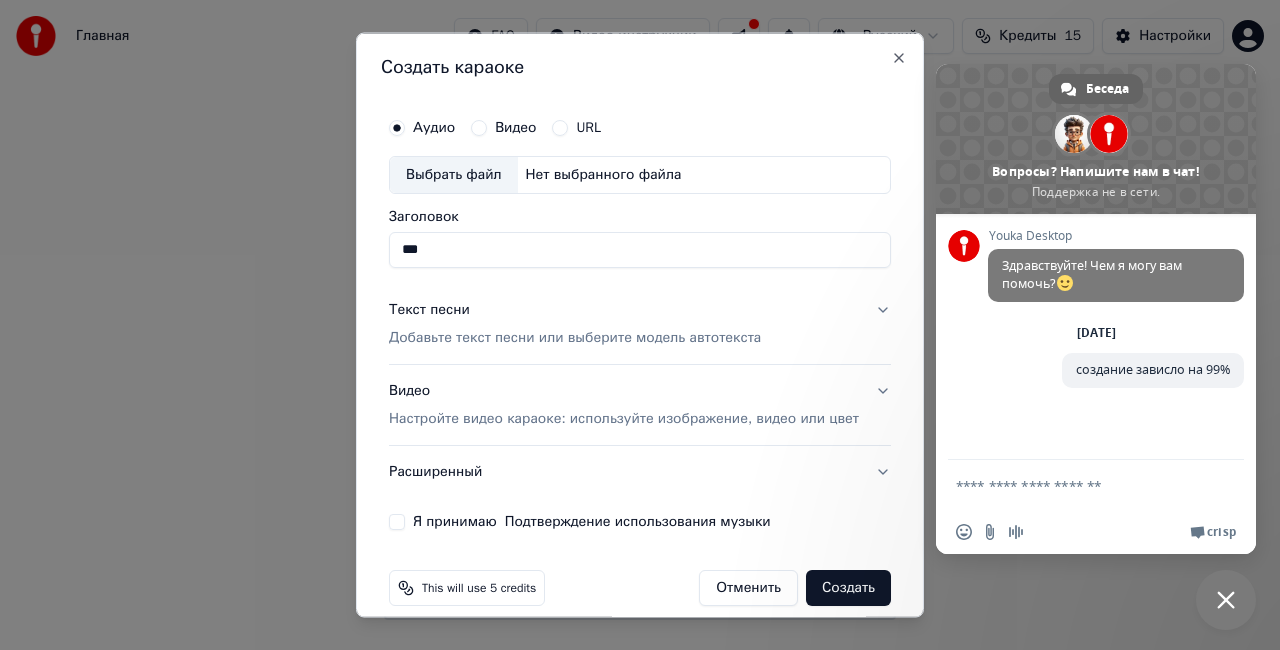 type on "***" 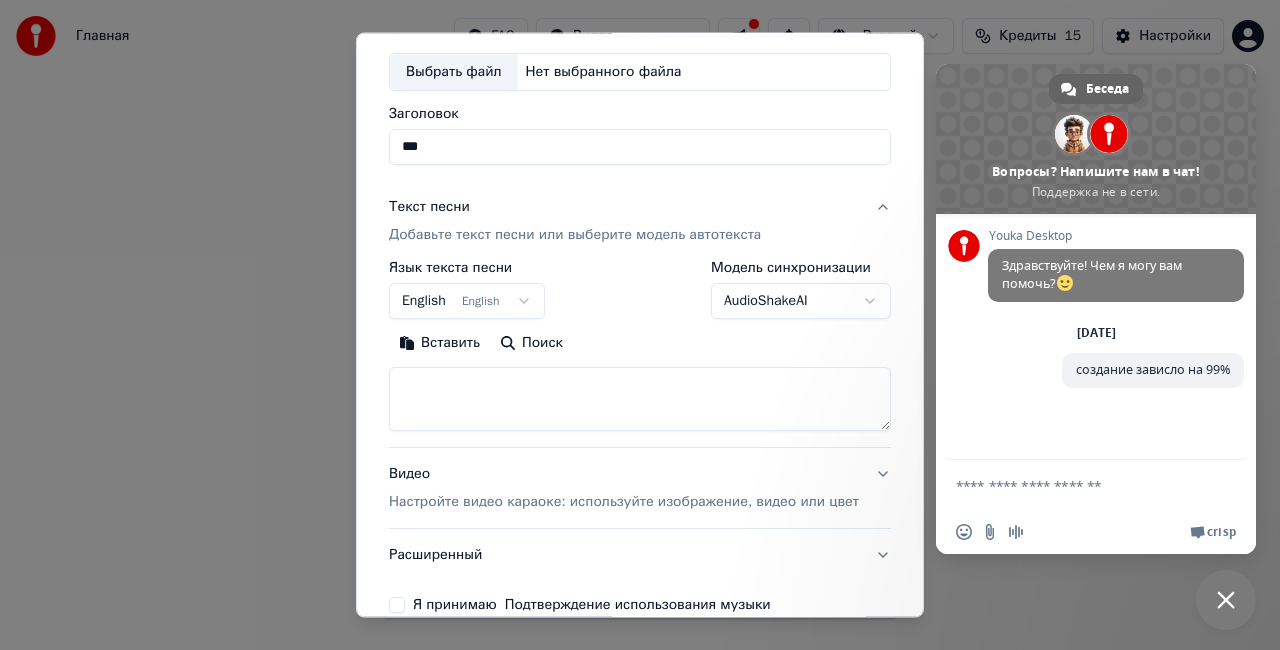 scroll, scrollTop: 200, scrollLeft: 0, axis: vertical 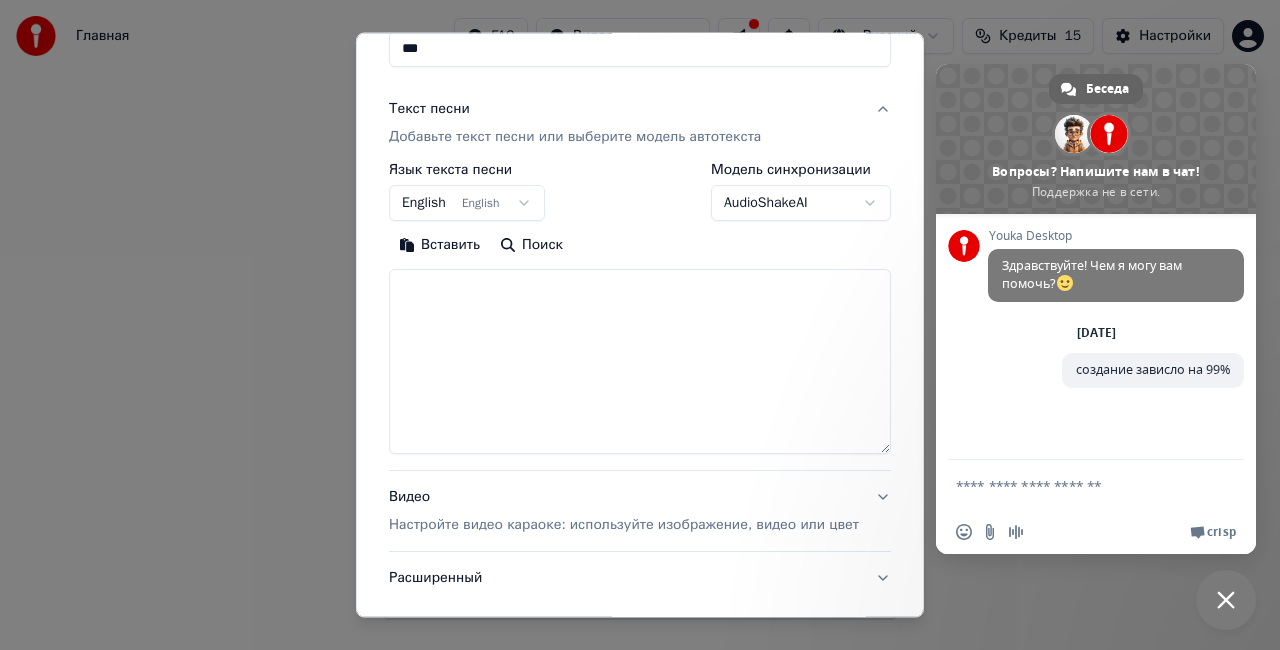 drag, startPoint x: 877, startPoint y: 326, endPoint x: 868, endPoint y: 506, distance: 180.22485 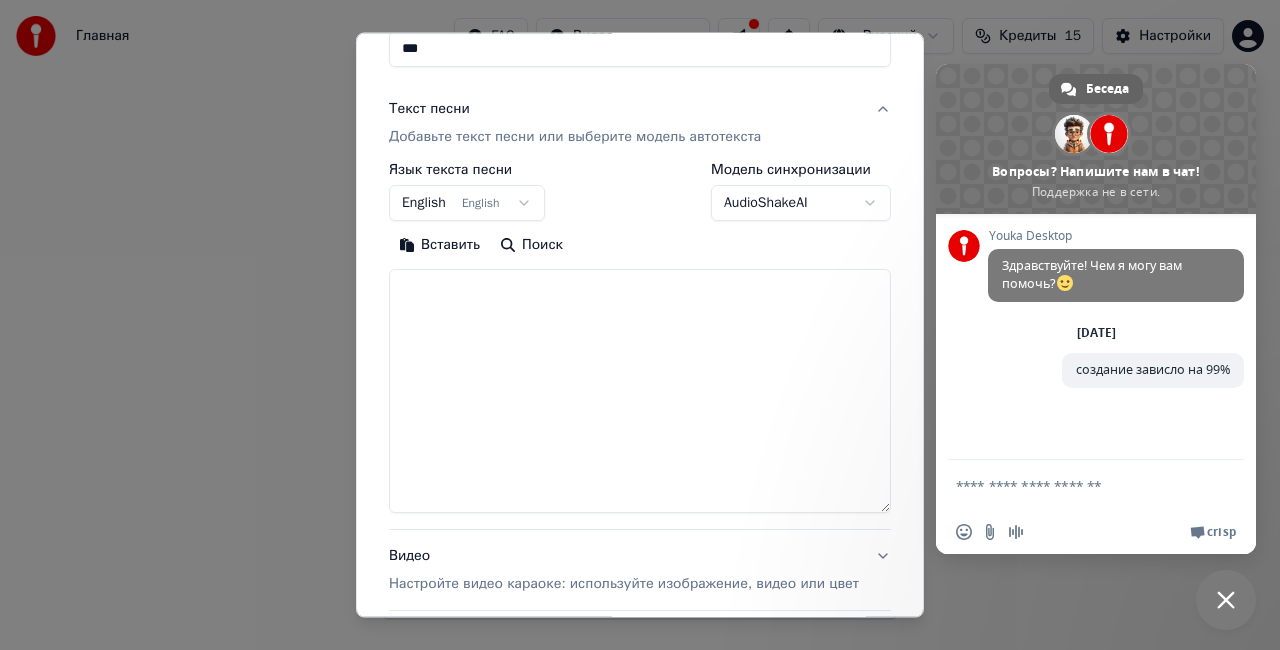 drag, startPoint x: 461, startPoint y: 304, endPoint x: 543, endPoint y: 278, distance: 86.023254 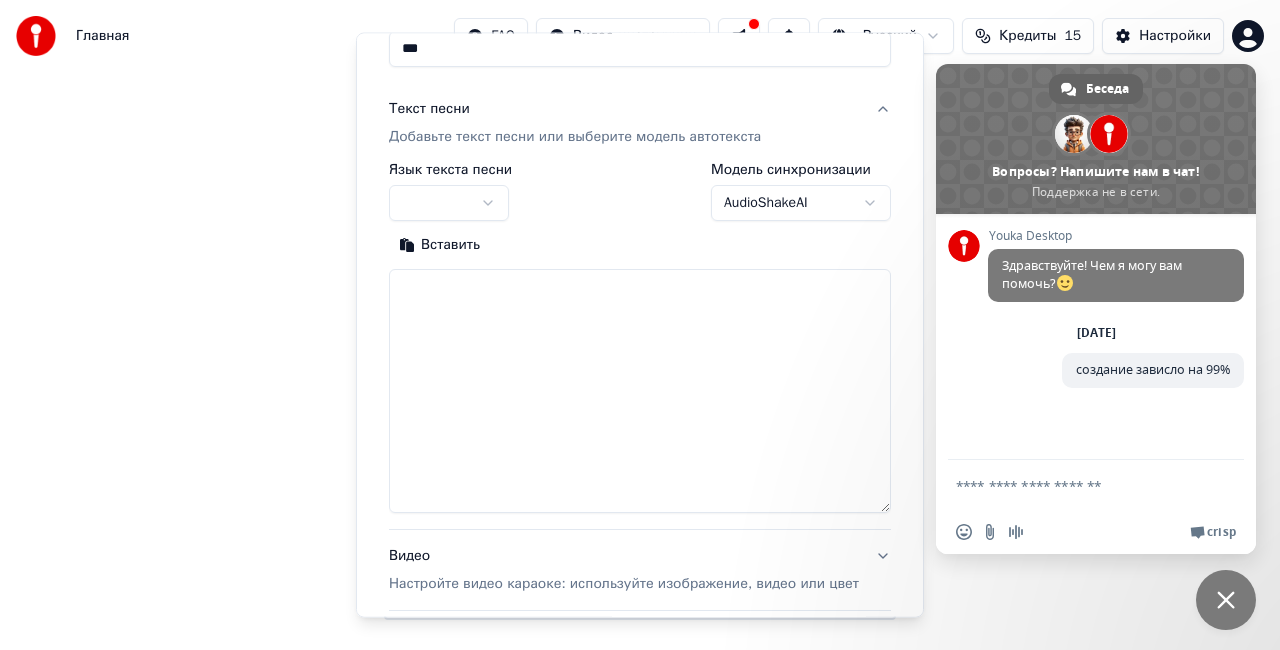 type 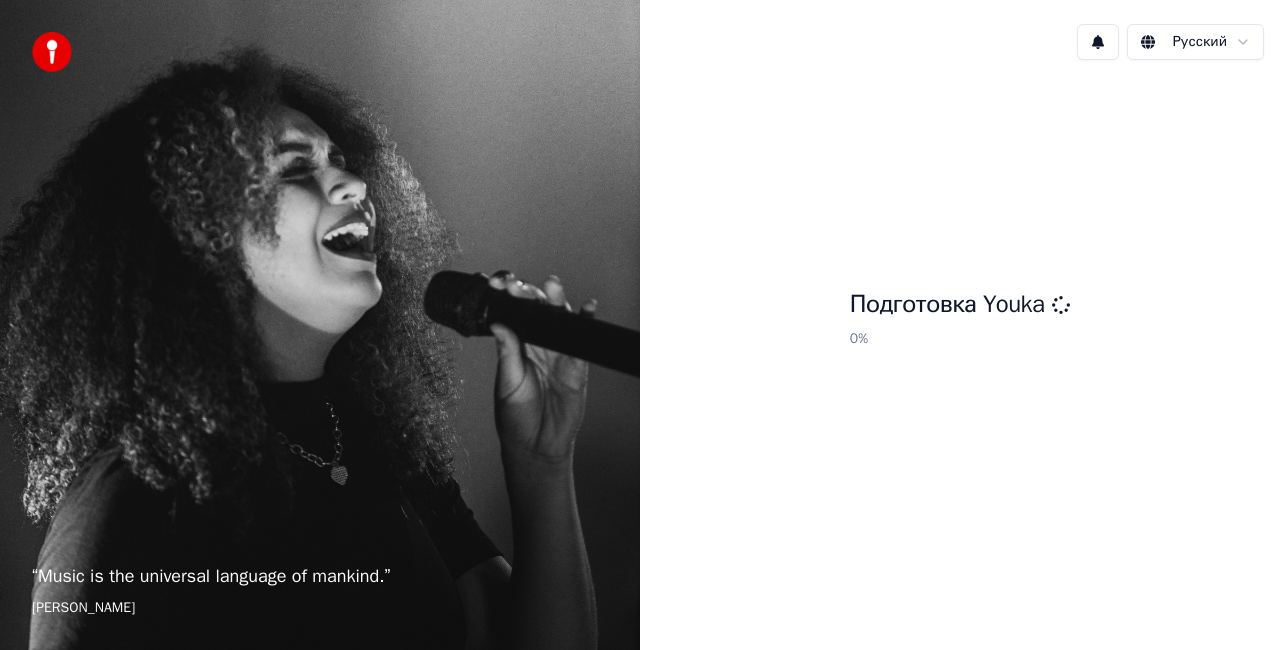 scroll, scrollTop: 0, scrollLeft: 0, axis: both 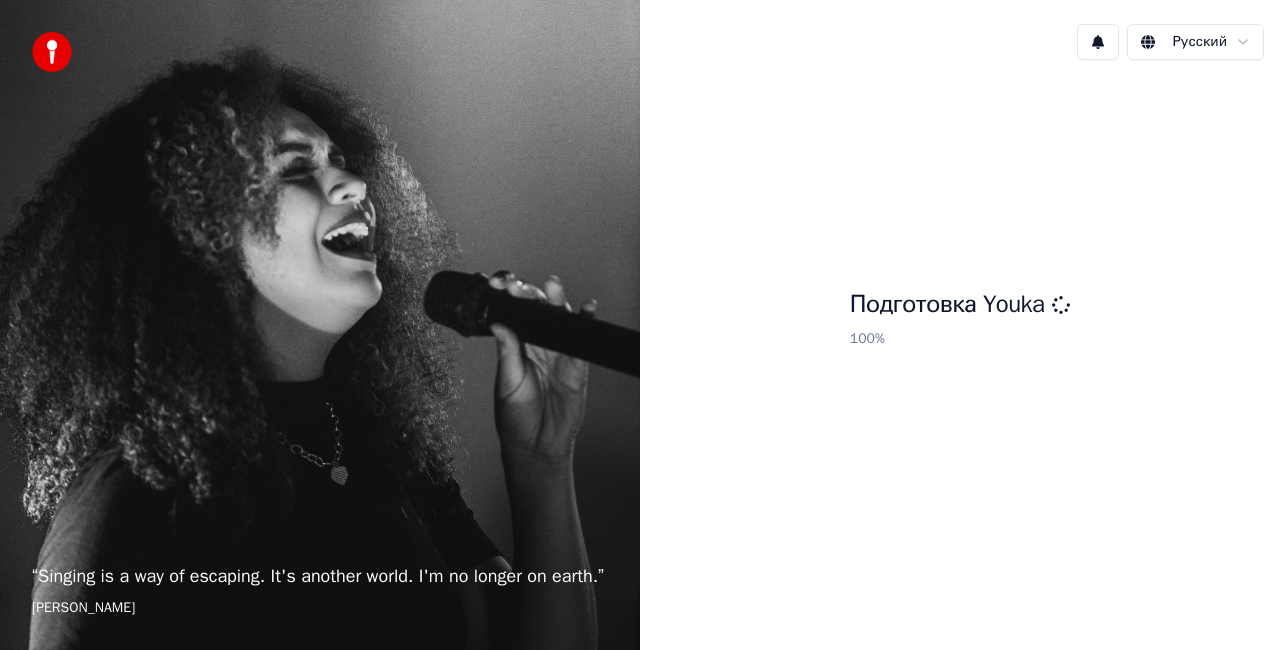 click on "“ Singing is a way of escaping. It's another world. I'm no longer on earth. ” [PERSON_NAME] Русский Подготовка Youka 100 %" at bounding box center [640, 325] 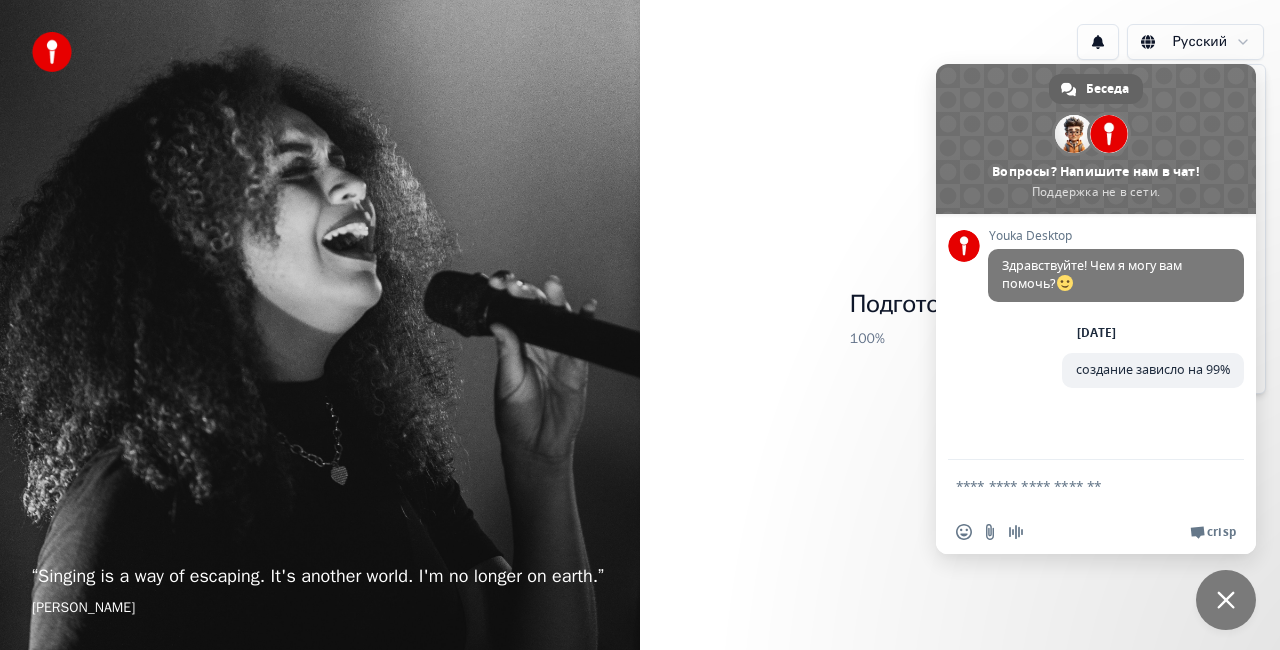 click on "“ Singing is a way of escaping. It's another world. I'm no longer on earth. ” Edith Piaf Русский Подготовка Youka 100 % Беседа Adam Вопросы? Напишите нам в чат! Поддержка не в сети. Не в сети. Повторное подключение... Пока что сообщения не могут быть получены или отправлены. Youka Desktop Здравствуйте! Чем я могу вам помочь?  Четверг, 24 Июль создание зависло на 99% Несколько секунд назад Отправить файл Вставить emoji Отправить файл Запись аудиосообщения We run on Crisp English Español Français Português Italiano Deutsch العربية हिन्दी Русский 简体中文" at bounding box center [640, 325] 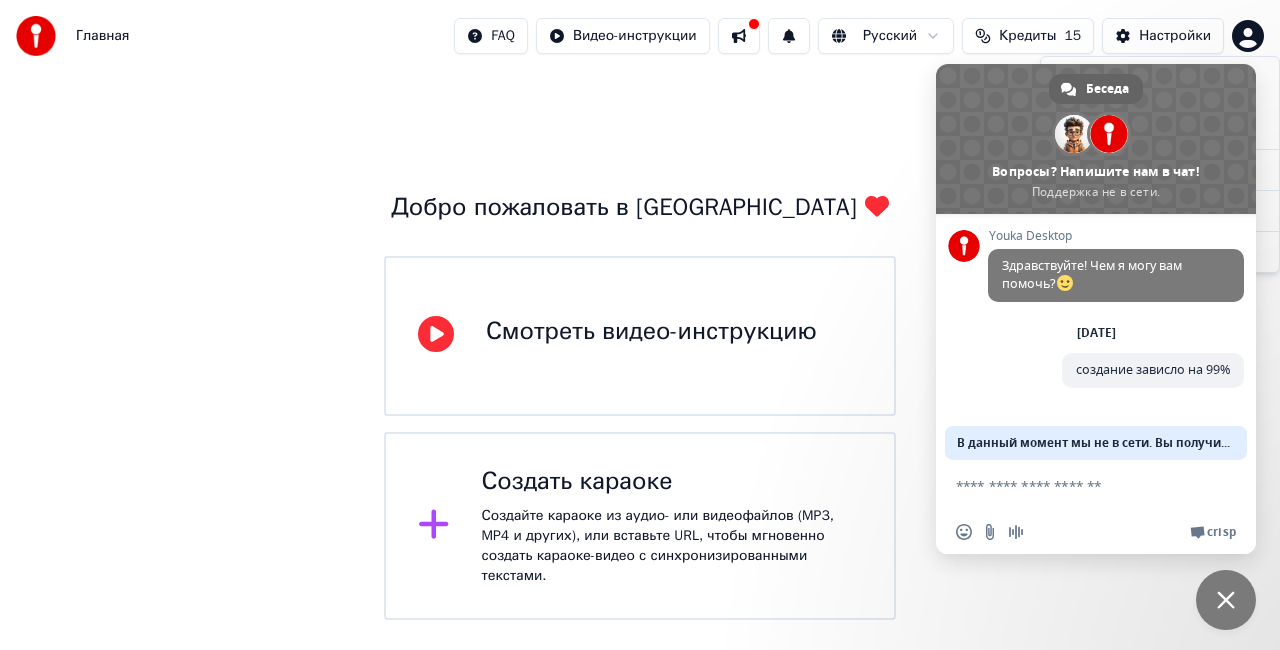 click on "Главная FAQ Видео-инструкции Русский Кредиты 15 Настройки Добро пожаловать в Youka Смотреть видео-инструкцию Создать караоке Создайте караоке из аудио- или видеофайлов (MP3, MP4 и других), или вставьте URL, чтобы мгновенно создать караоке-видео с синхронизированными текстами. Беседа Adam Вопросы? Напишите нам в чат! Поддержка не в сети. Не в сети. Повторное подключение... Пока что сообщения не могут быть получены или отправлены. Youka Desktop Здравствуйте! Чем я могу вам помочь?  Четверг, 24 Июль создание зависло на 99% Несколько секунд назад Отправить файл Вставить emoji We run on Crisp" at bounding box center [640, 310] 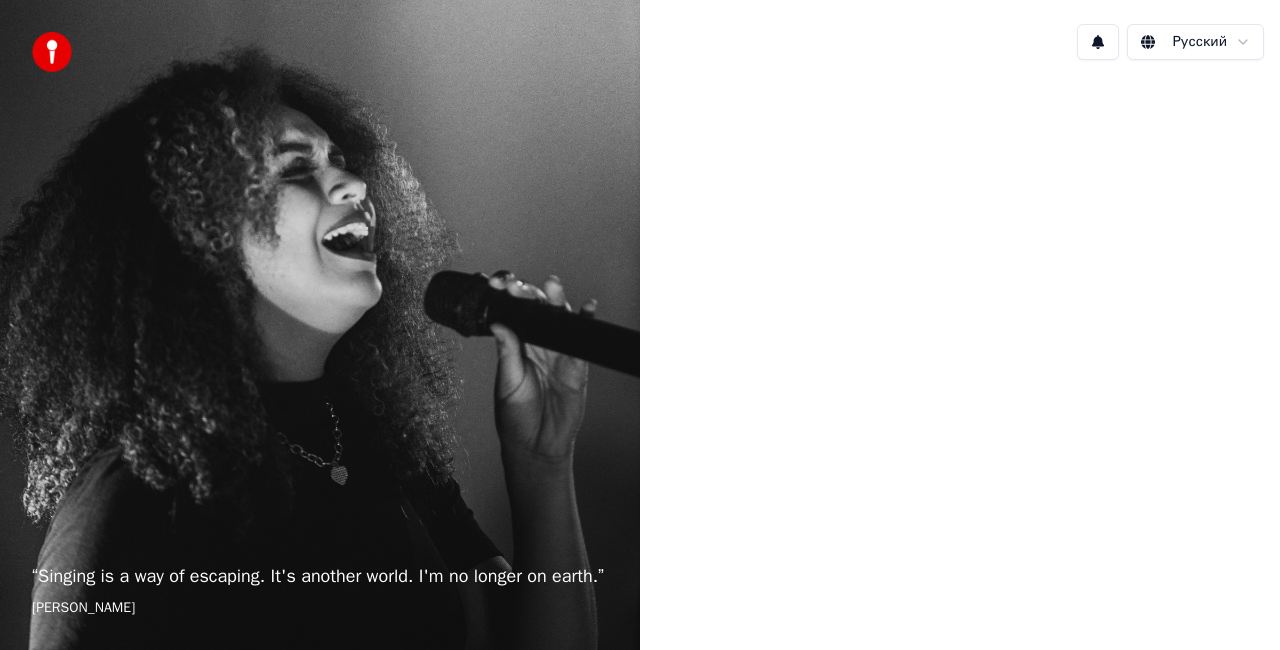 scroll, scrollTop: 0, scrollLeft: 0, axis: both 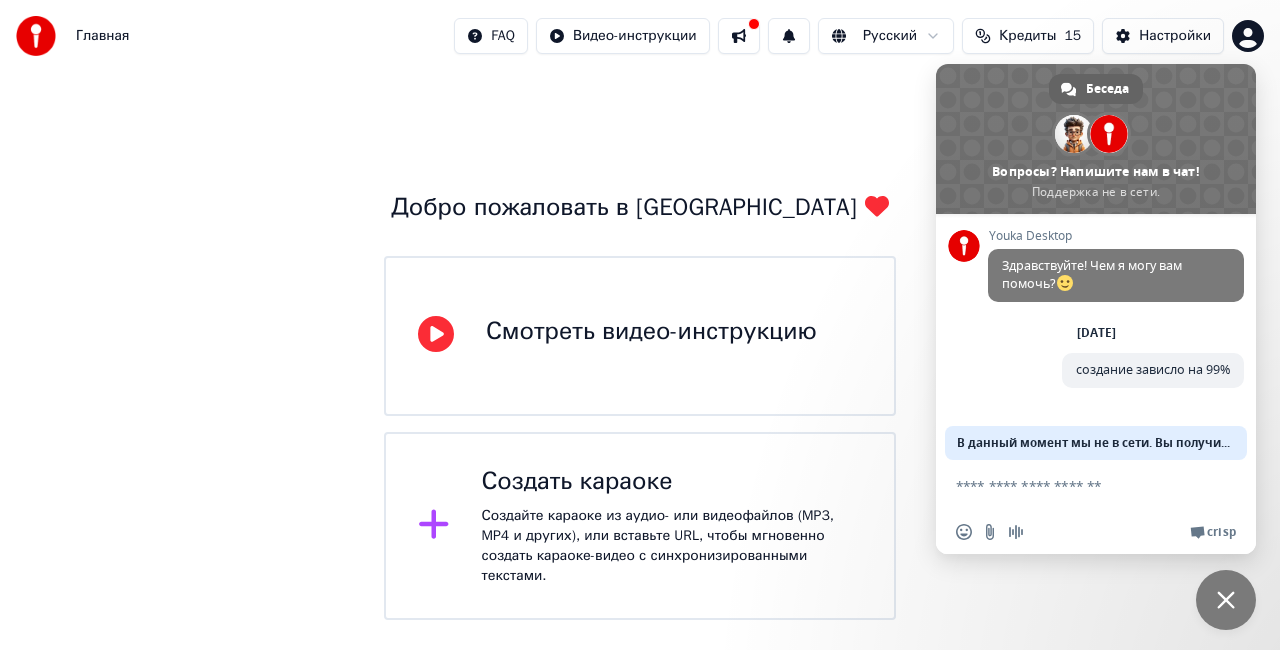 click on "В данный момент мы не в сети. Вы получите ответ на email." at bounding box center [1096, 443] 